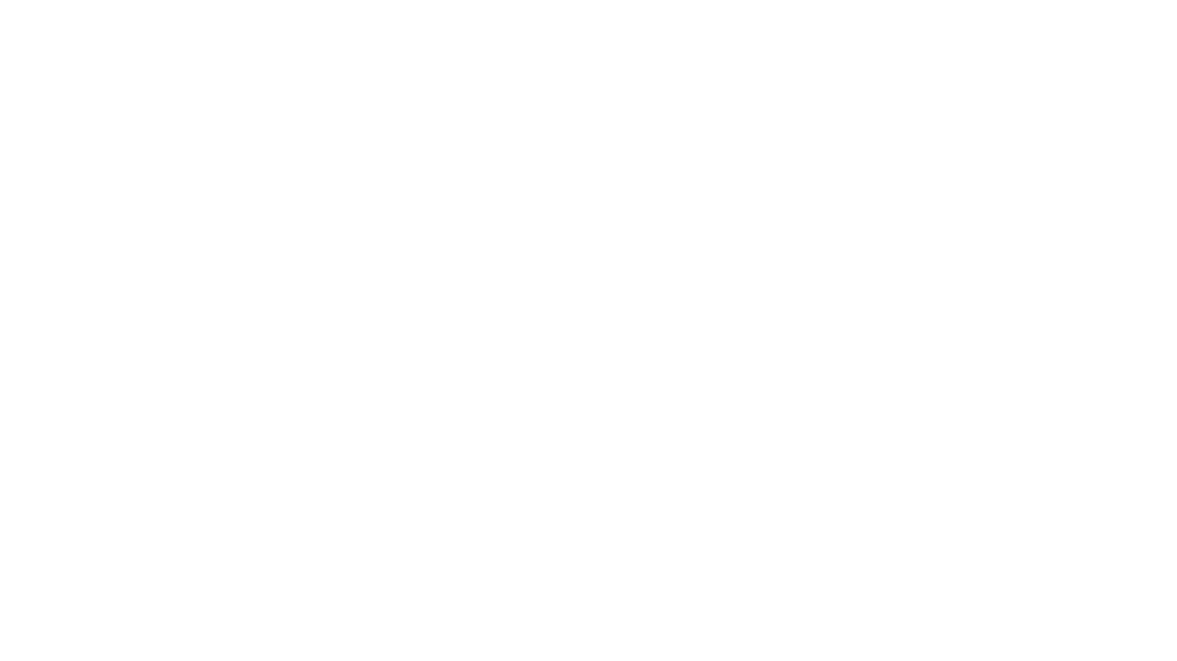 scroll, scrollTop: 0, scrollLeft: 0, axis: both 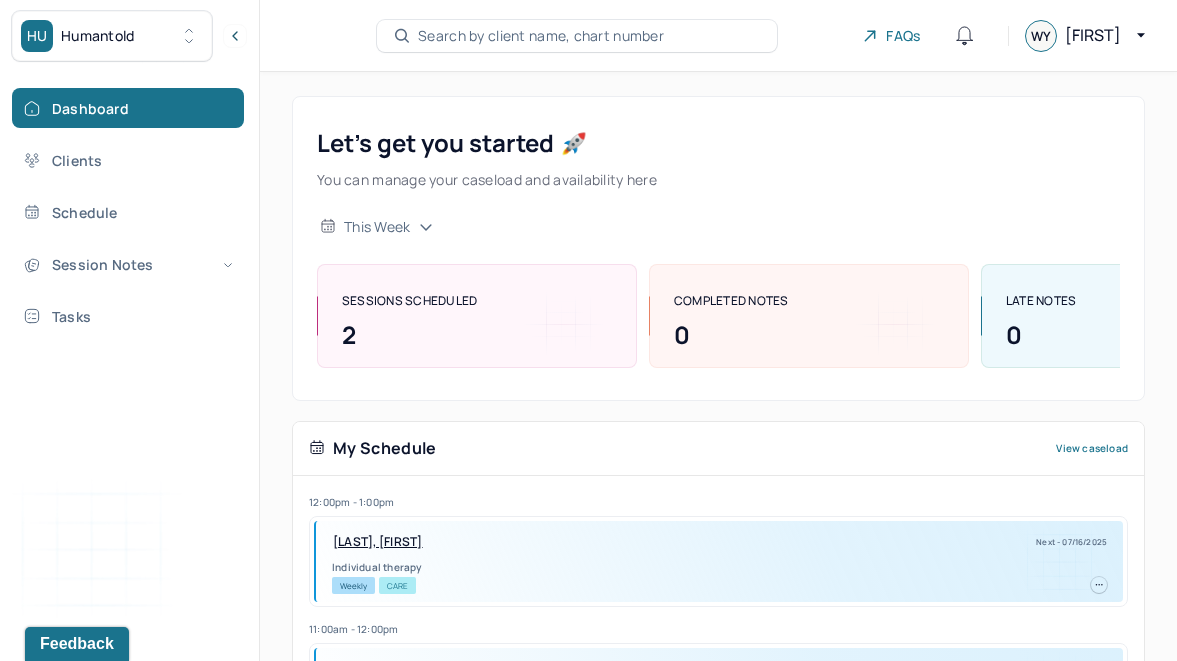 click on "Search by client name, chart number" at bounding box center [541, 36] 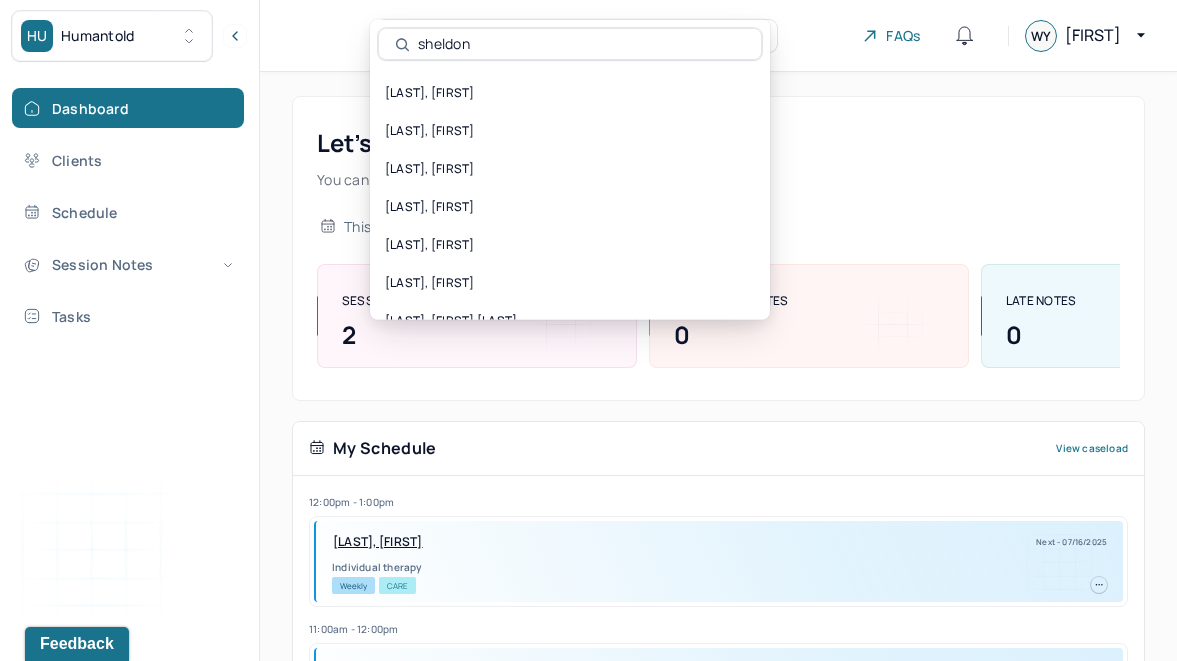 type on "sheldon" 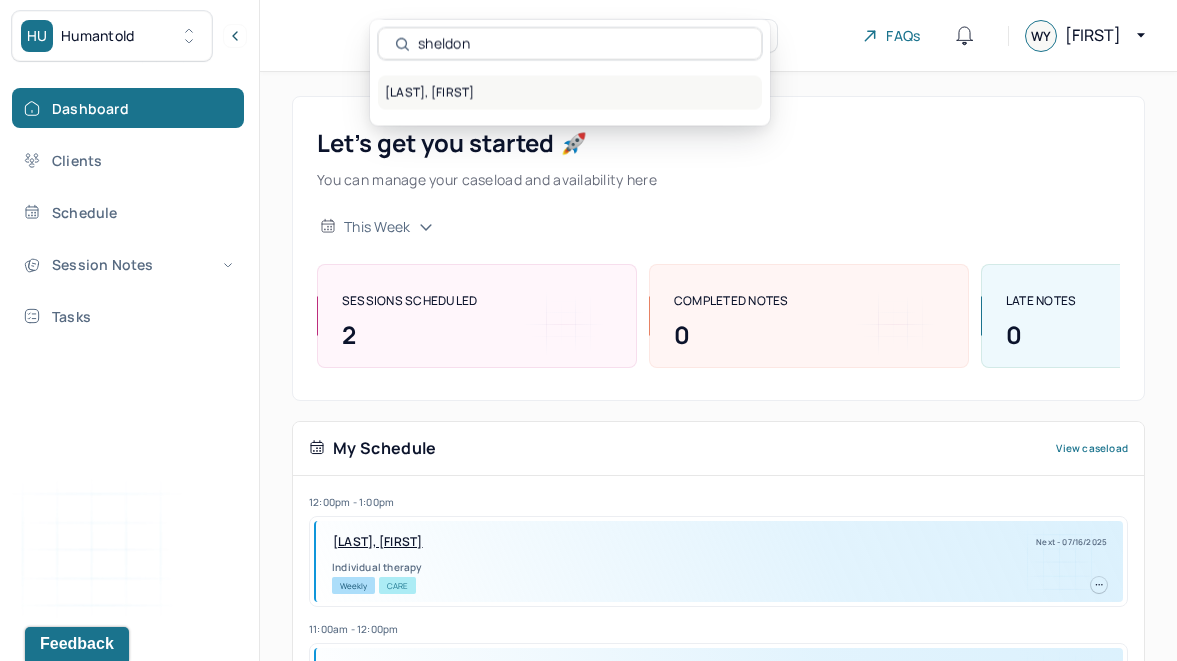 click on "[LAST], [FIRST]" at bounding box center (570, 93) 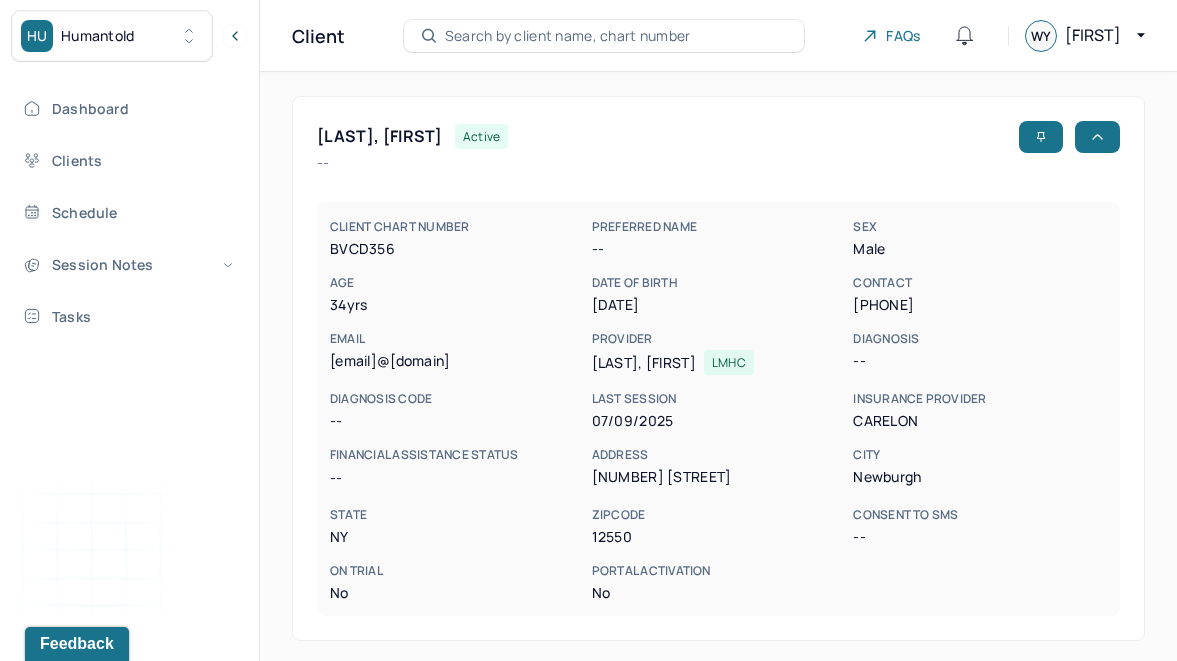 scroll, scrollTop: 508, scrollLeft: 0, axis: vertical 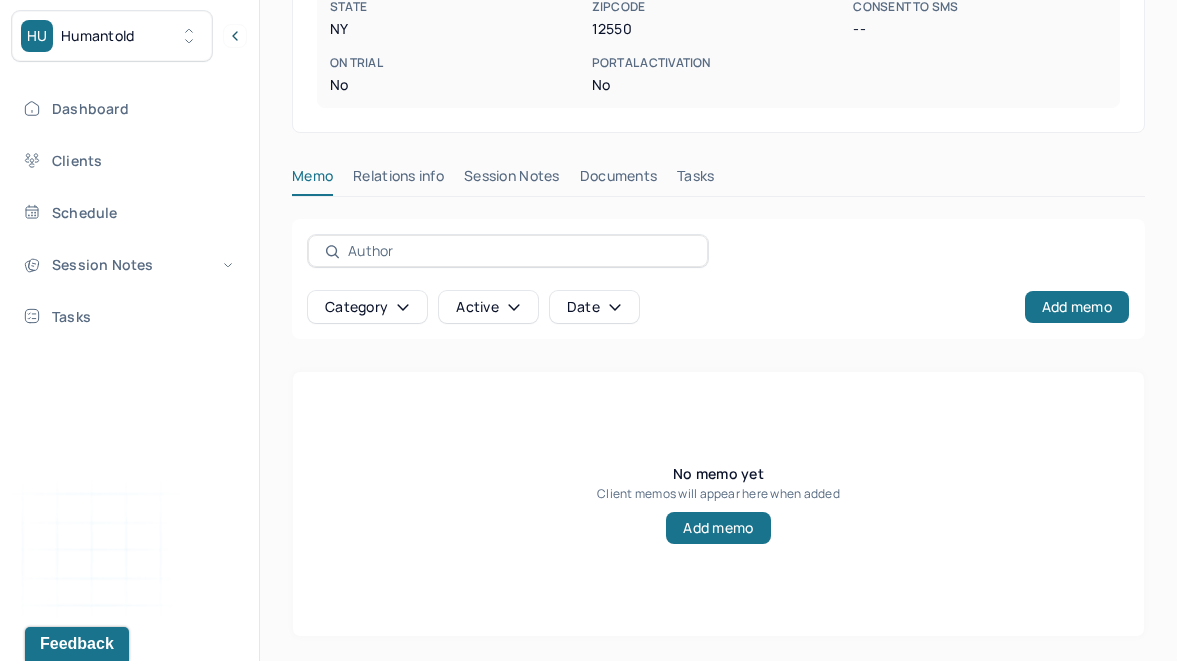 click on "Session Notes" at bounding box center [512, 180] 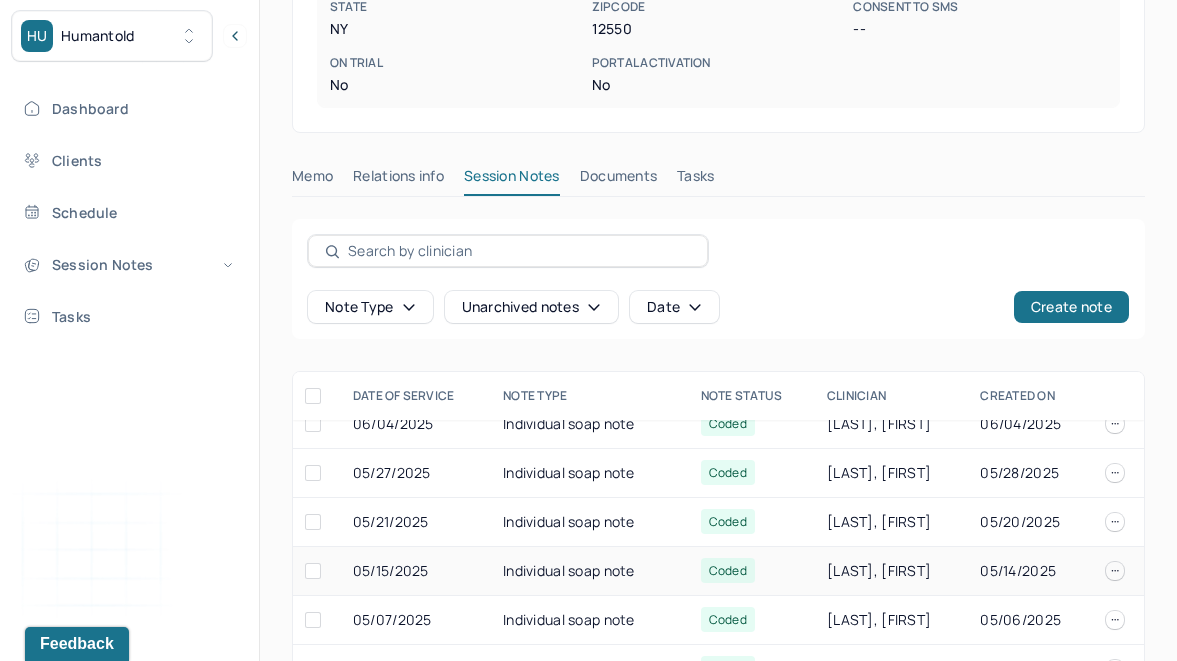 scroll, scrollTop: 0, scrollLeft: 0, axis: both 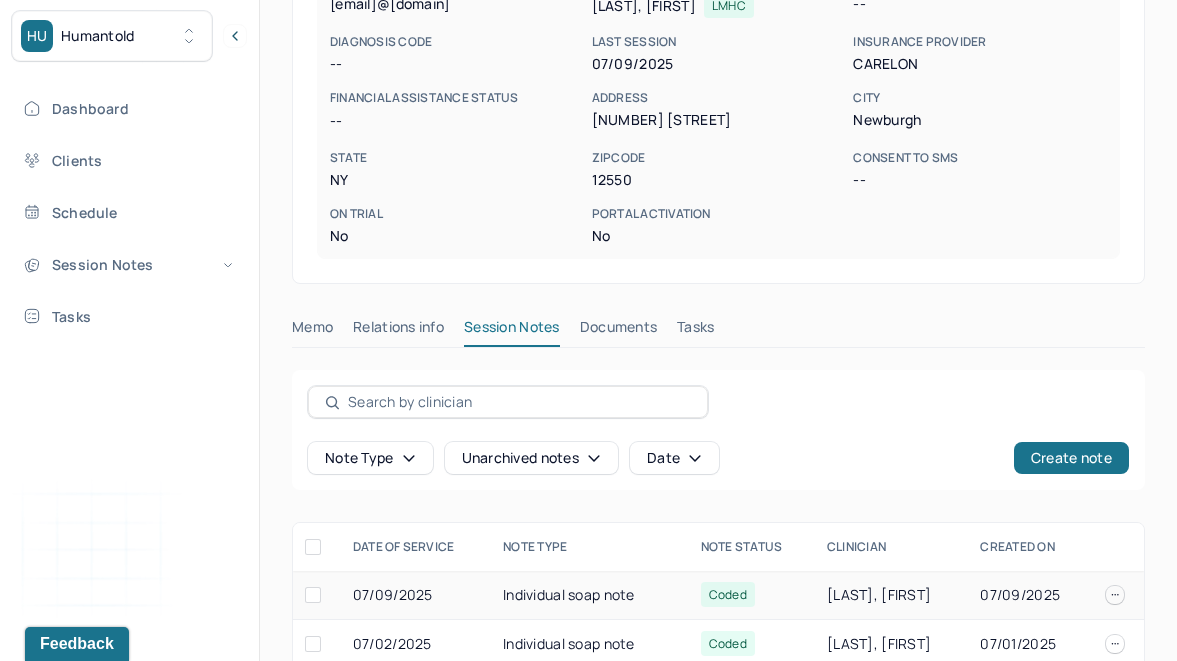 click on "Individual soap note" at bounding box center [590, 595] 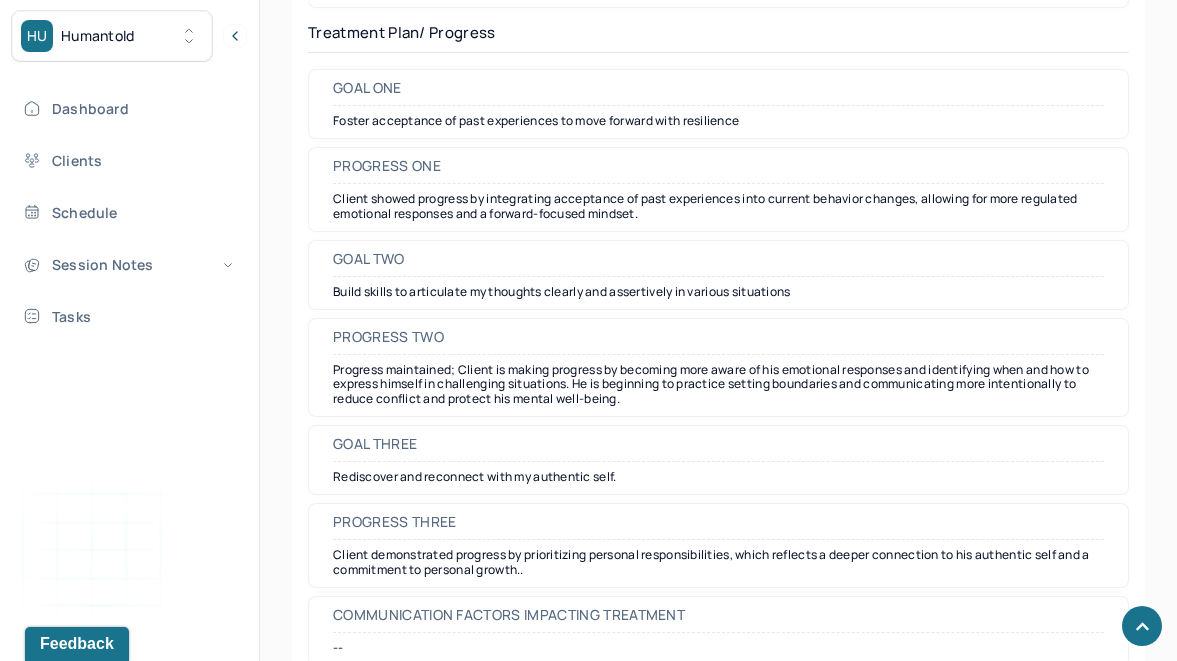 scroll, scrollTop: 3040, scrollLeft: 0, axis: vertical 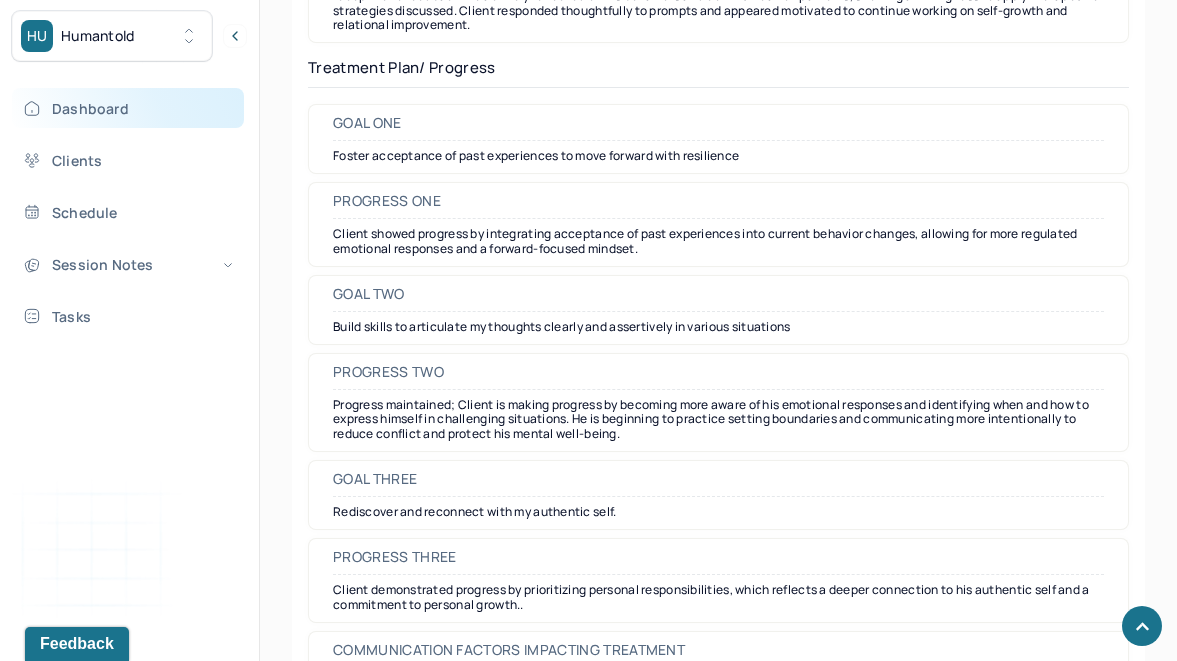 click on "Dashboard" at bounding box center (128, 108) 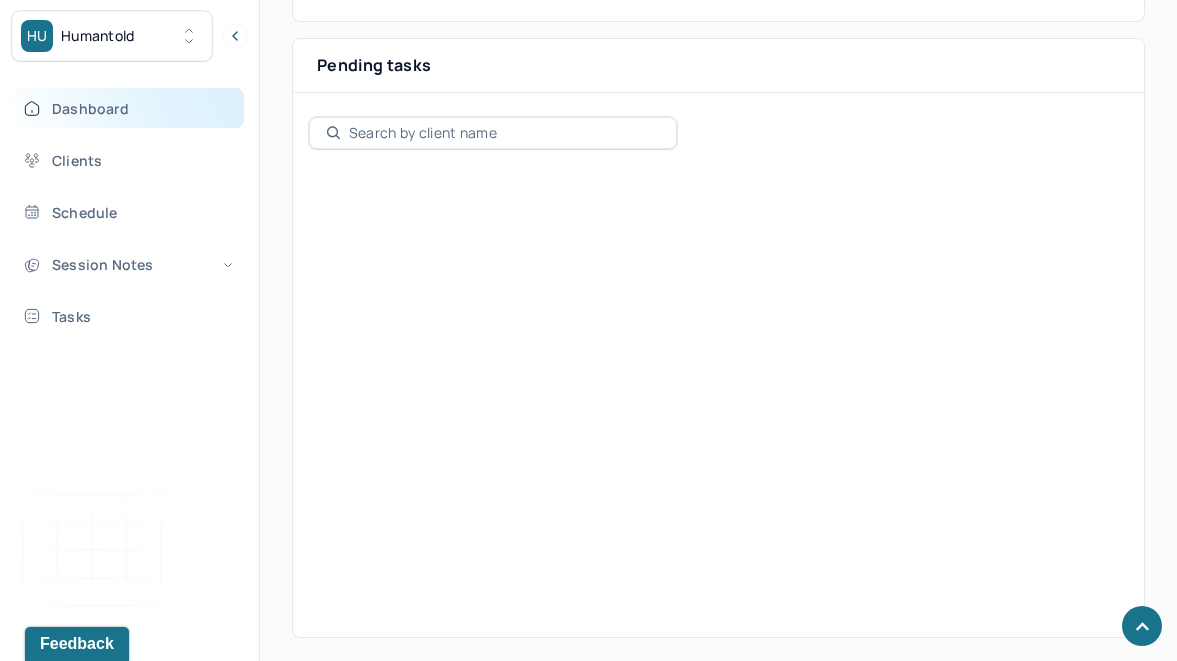 scroll, scrollTop: 428, scrollLeft: 0, axis: vertical 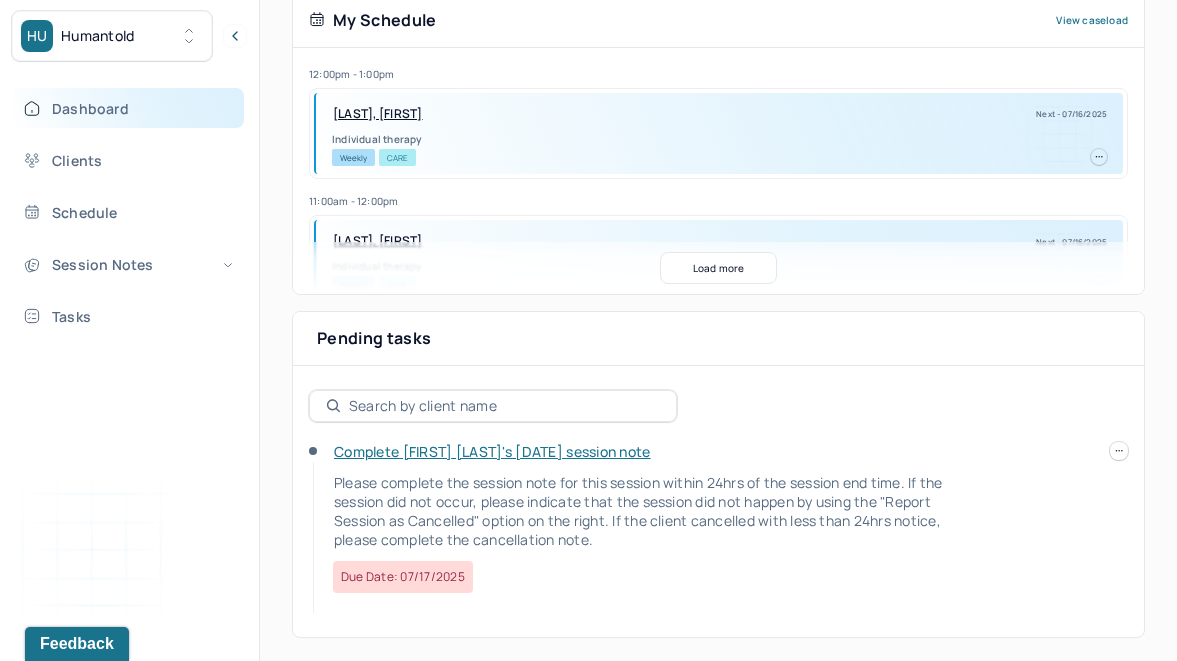 click on "Dashboard" at bounding box center [128, 108] 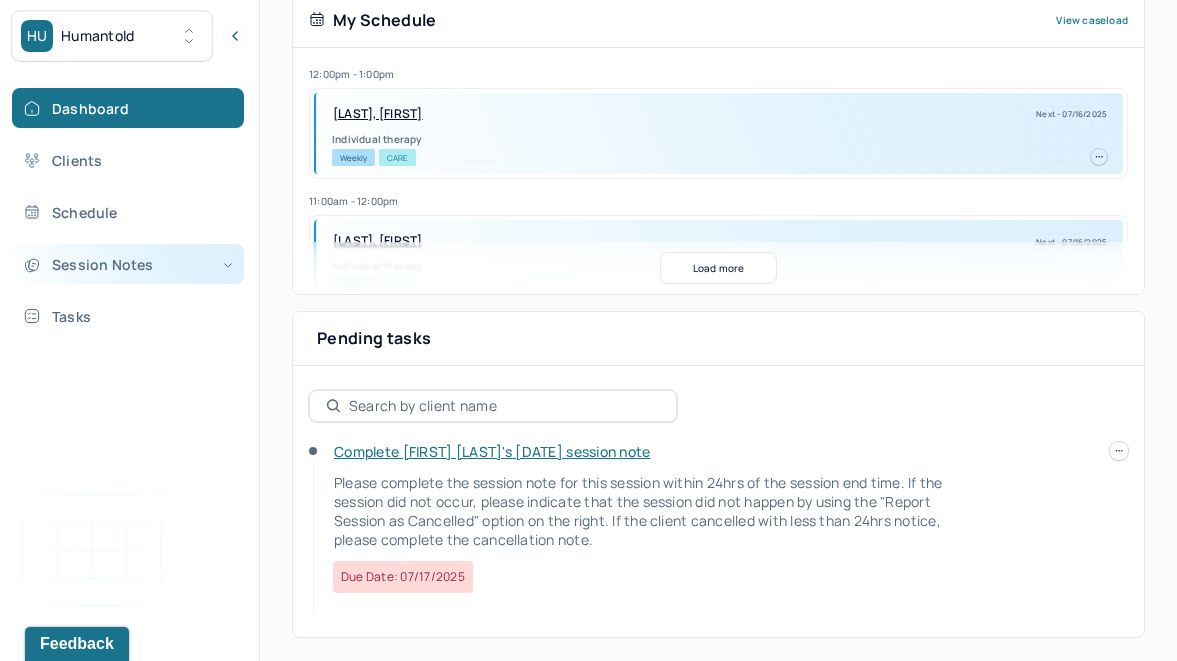 click on "Session Notes" at bounding box center [128, 264] 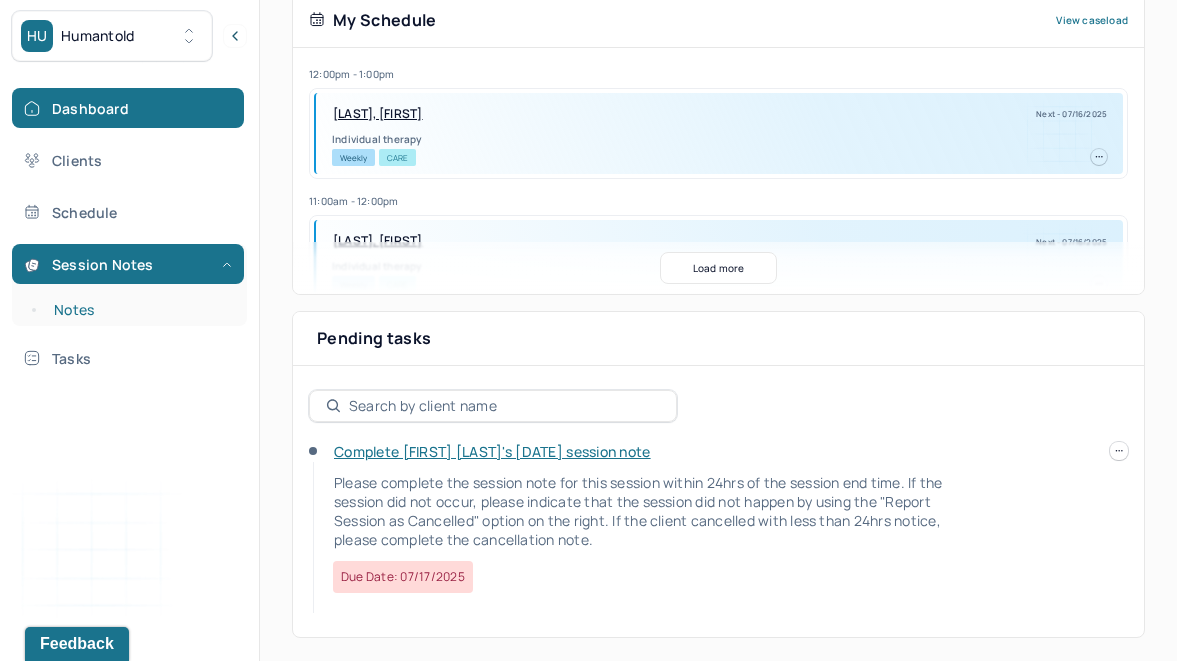 click on "Notes" at bounding box center (139, 310) 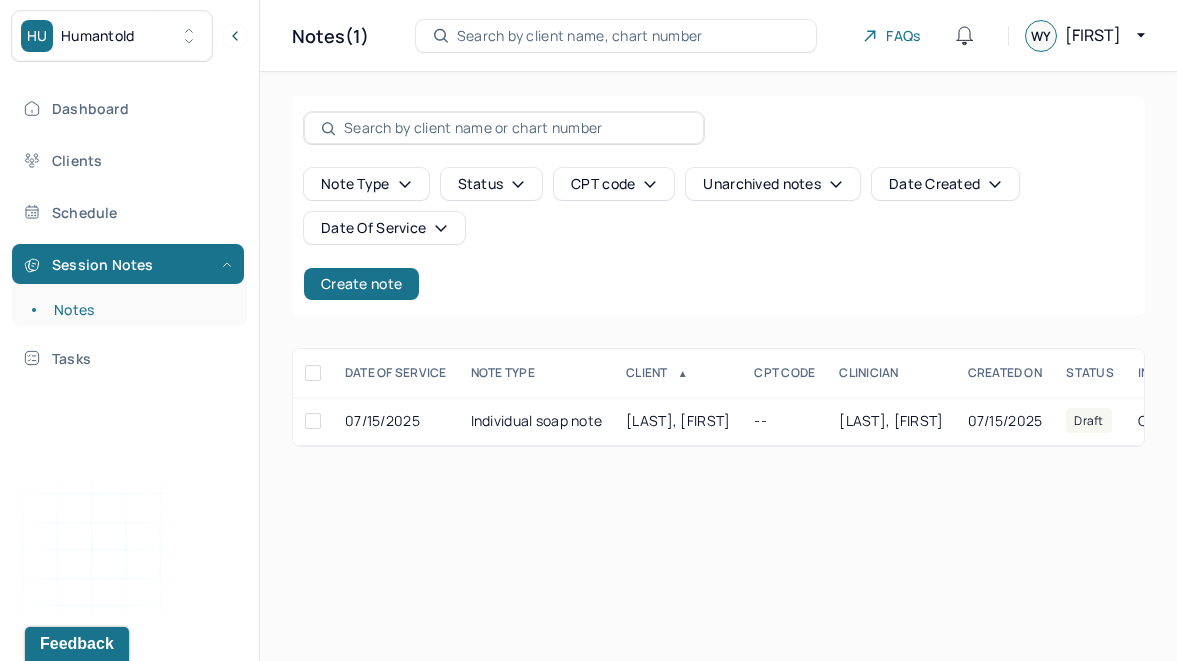 scroll, scrollTop: 0, scrollLeft: 0, axis: both 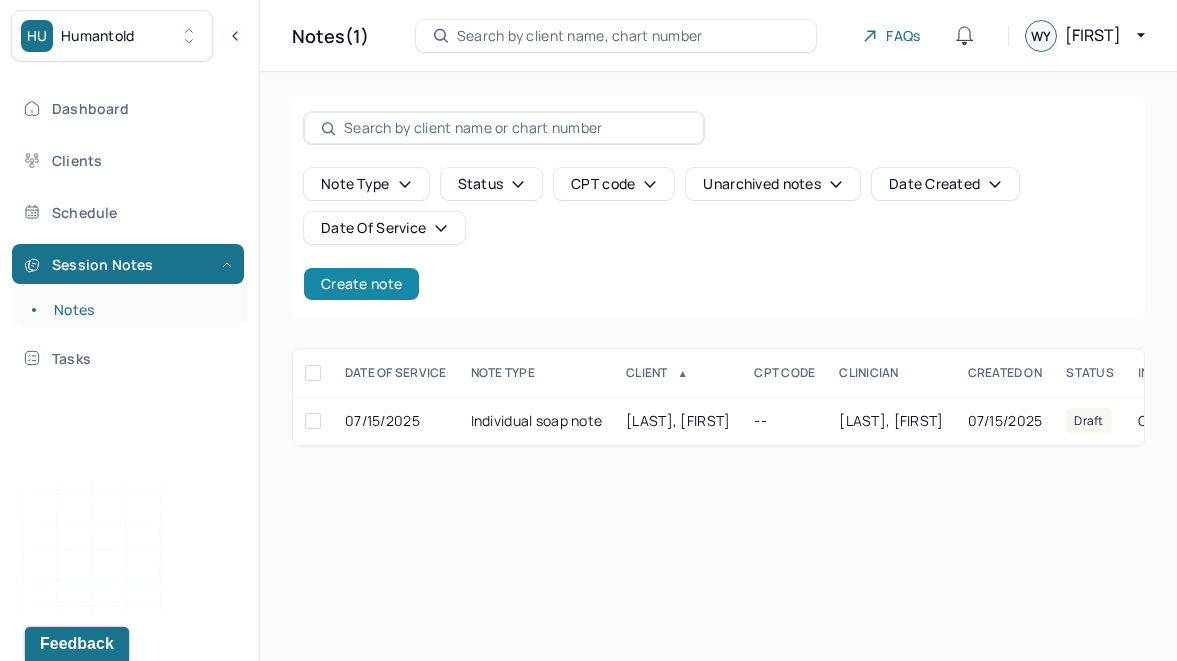 click on "Create note" at bounding box center (361, 284) 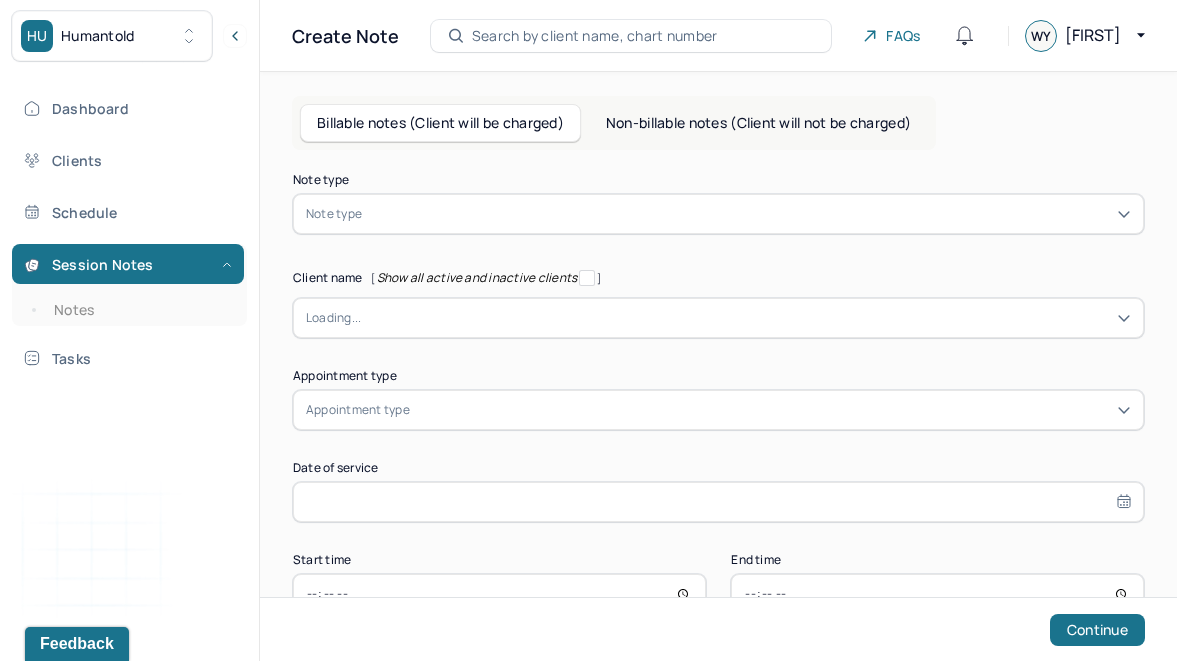 click at bounding box center (748, 214) 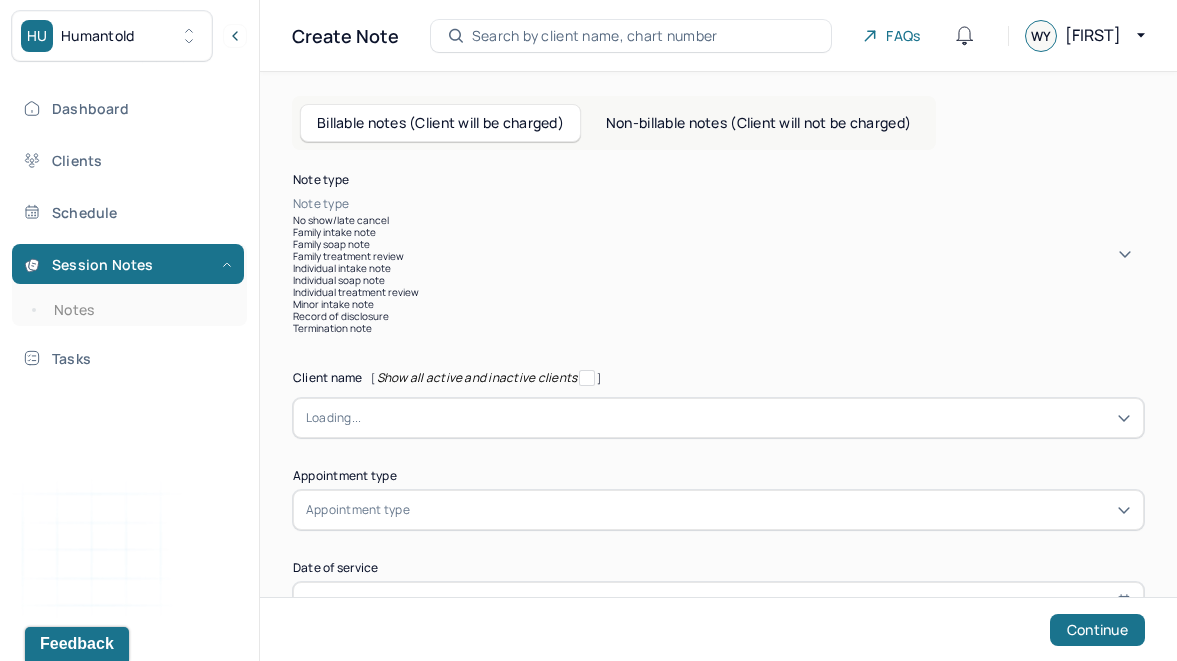 click on "Individual soap note" at bounding box center (718, 280) 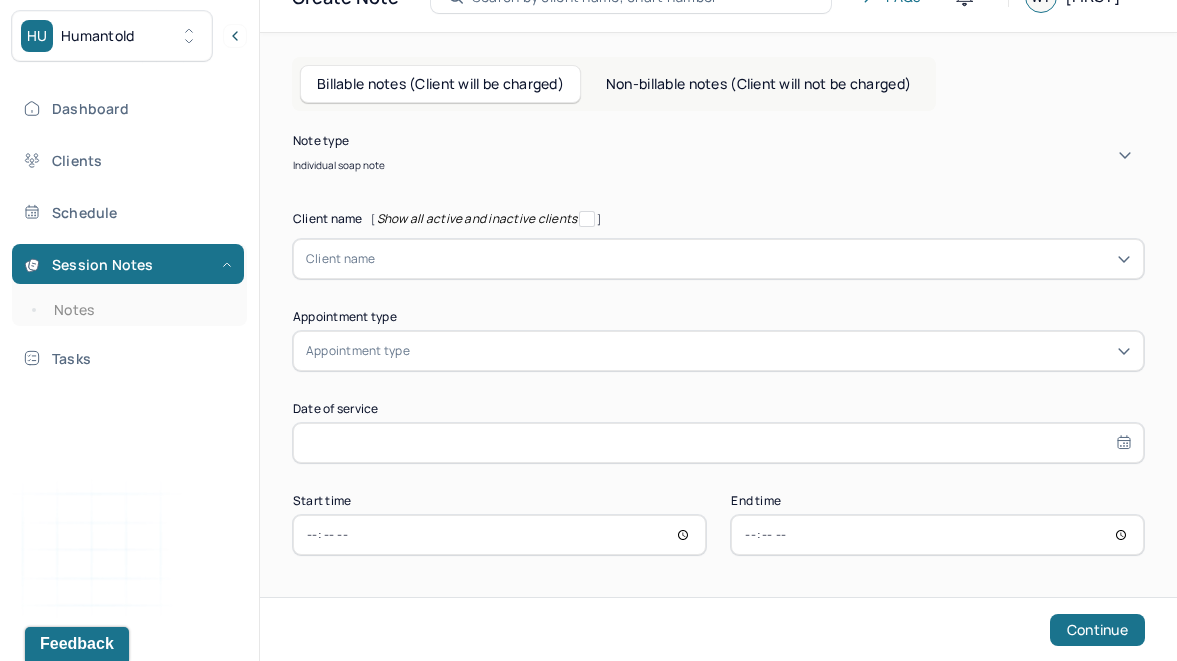 click on "Appointment type" at bounding box center (718, 351) 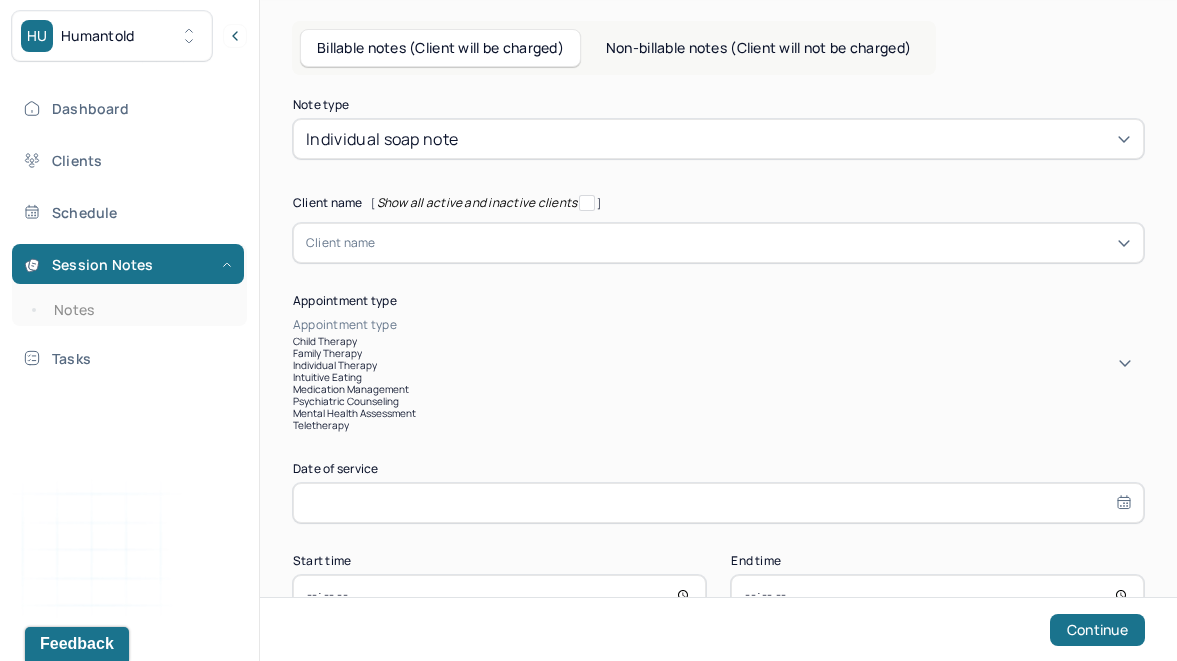 scroll, scrollTop: 78, scrollLeft: 0, axis: vertical 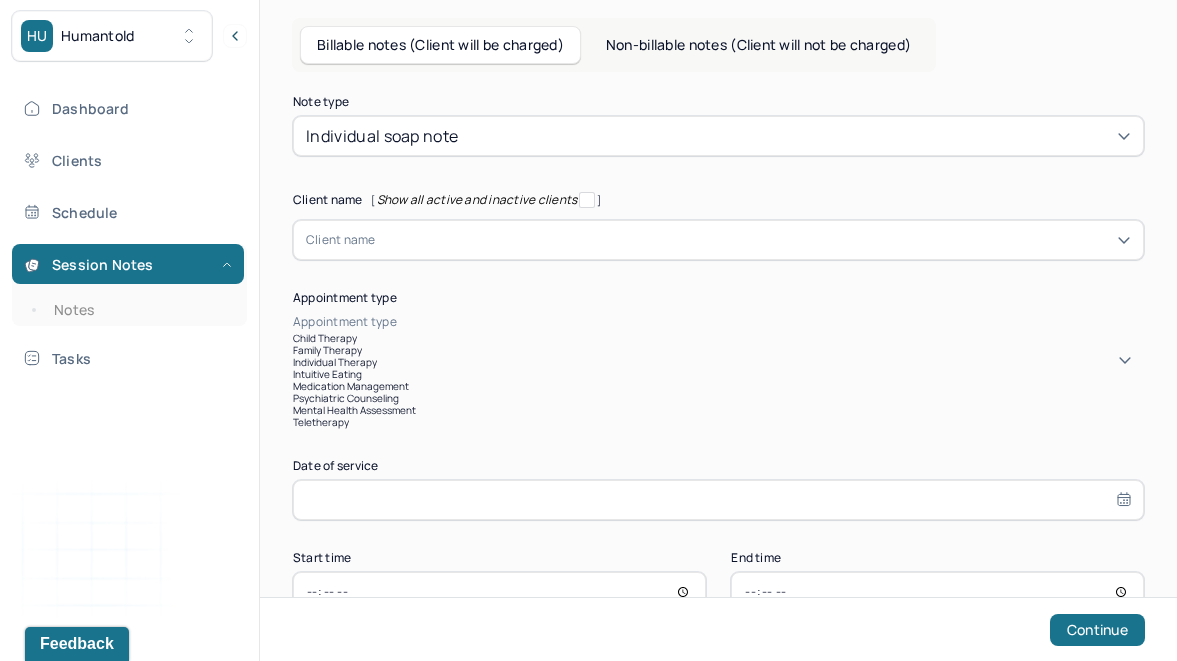 click on "individual therapy" at bounding box center (335, 362) 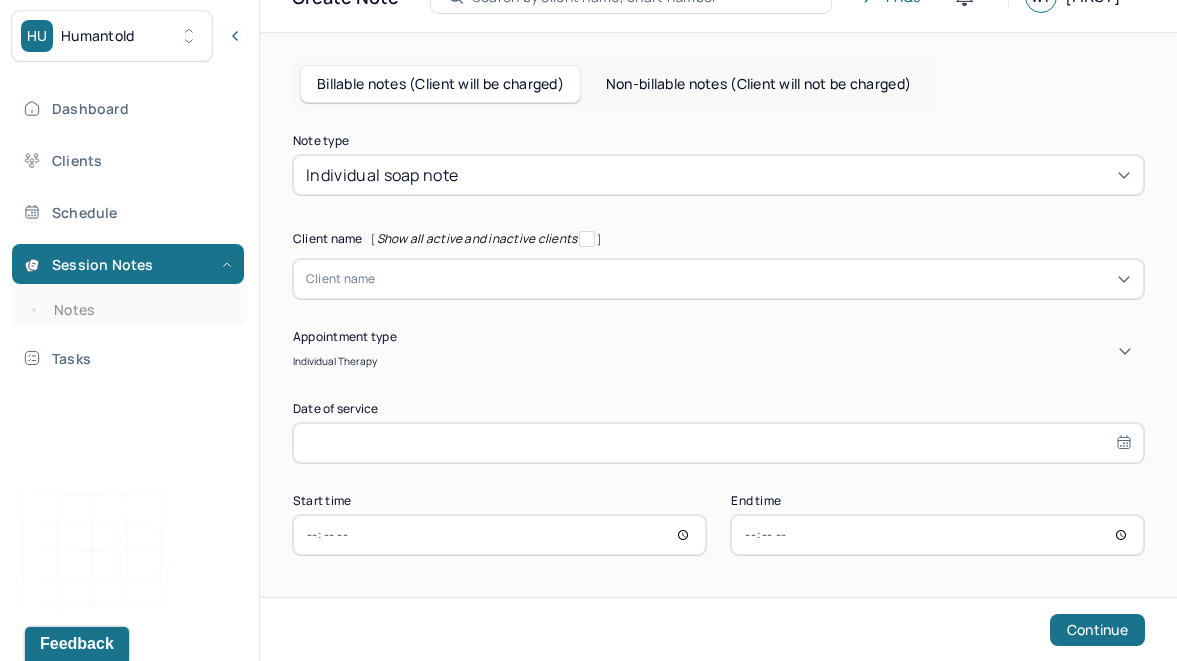 select on "6" 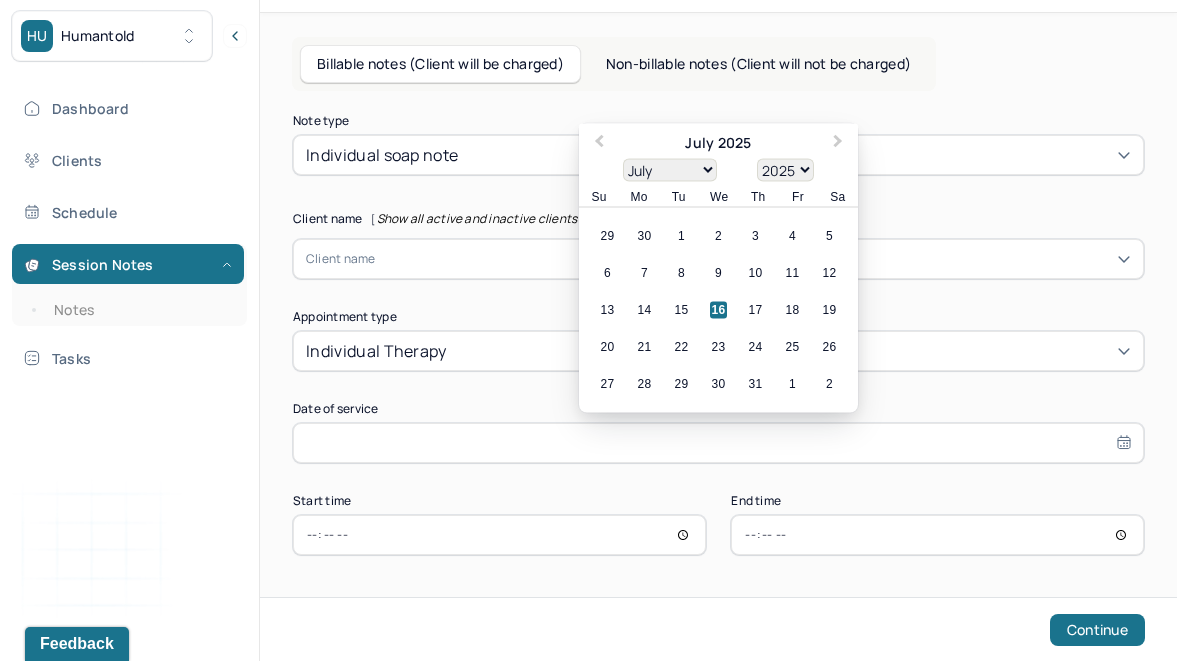 click at bounding box center [718, 443] 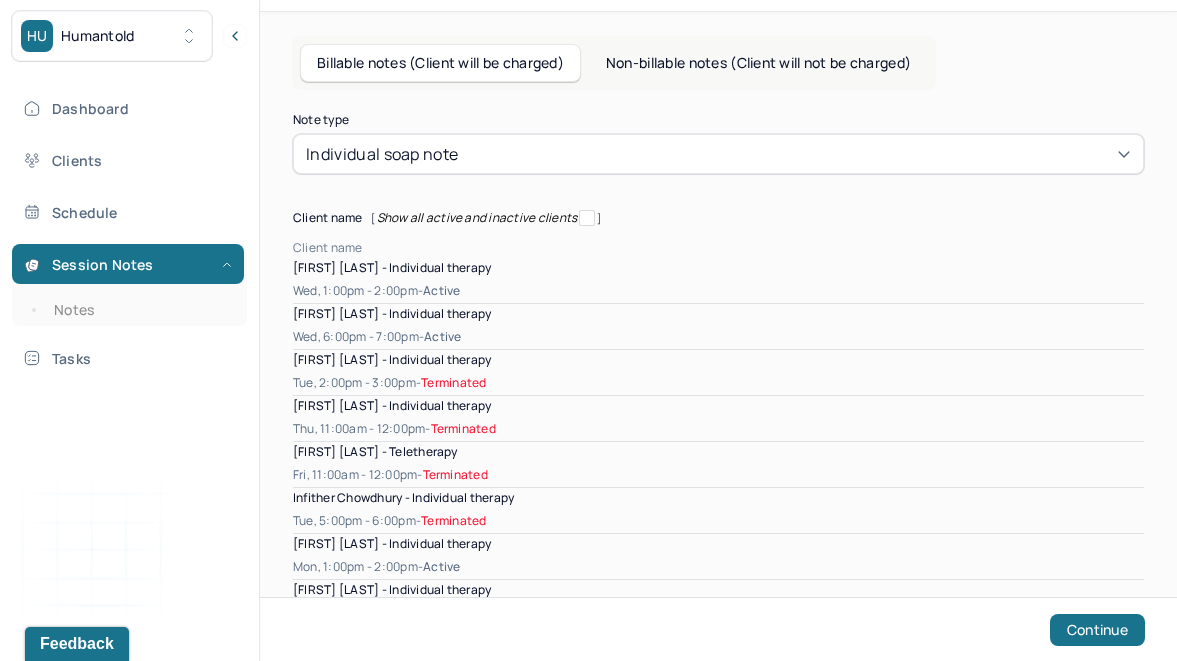 click at bounding box center [753, 248] 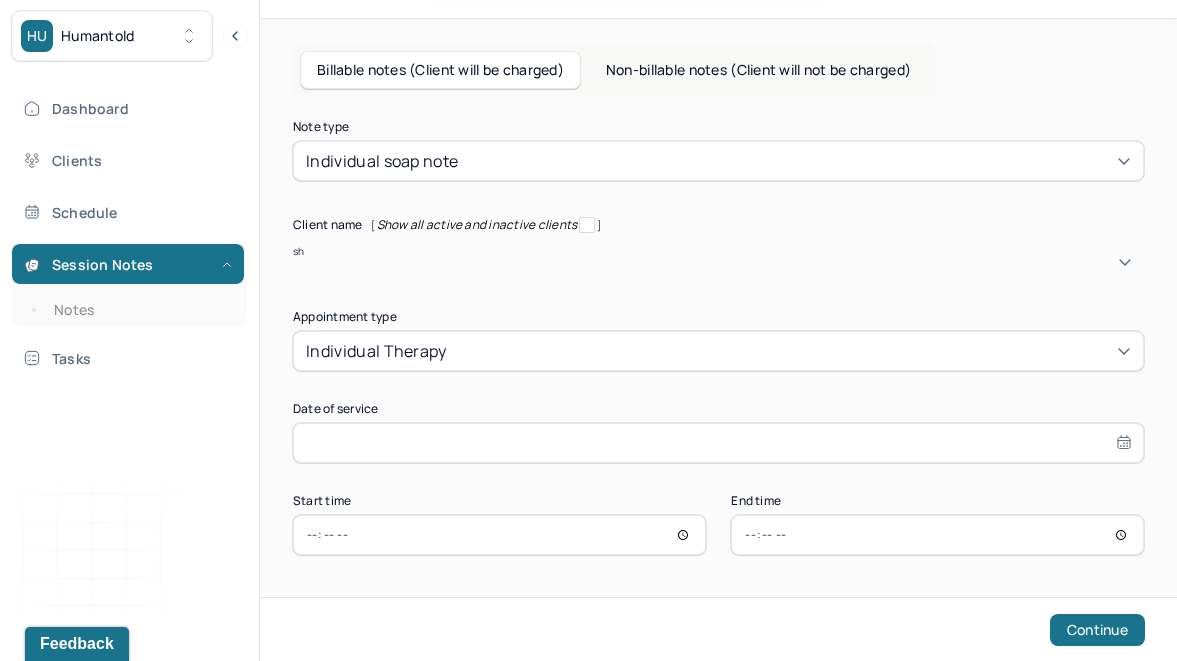 type on "she" 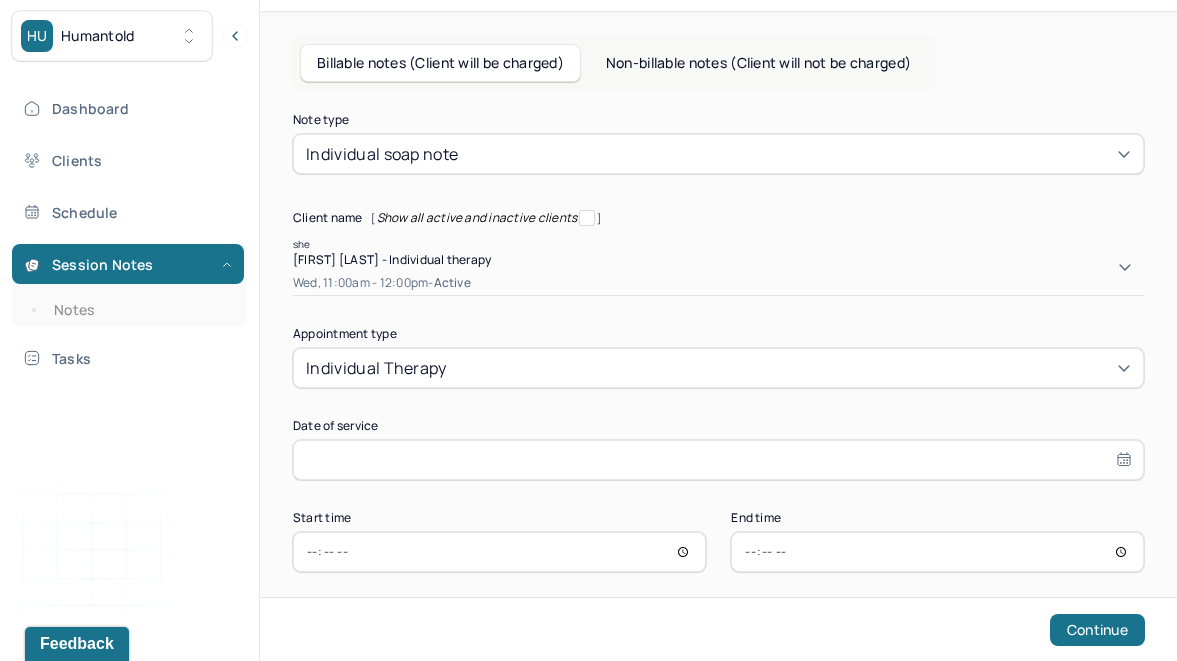 click on "[FIRST] [LAST] - Individual therapy" at bounding box center [392, 259] 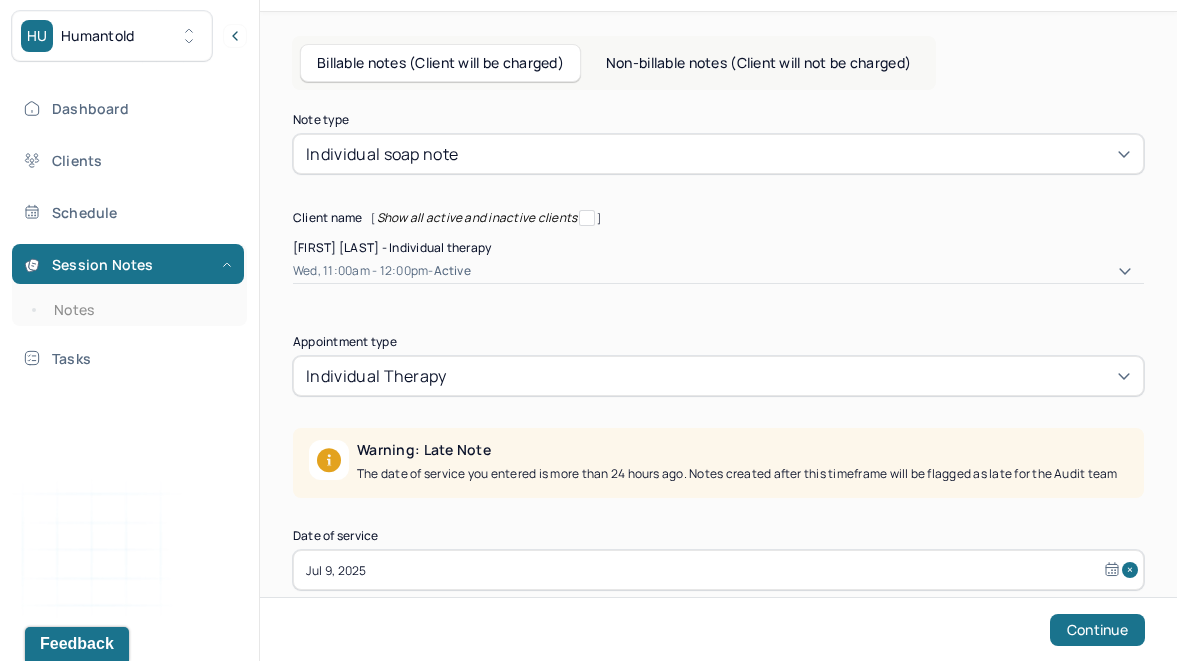 scroll, scrollTop: 200, scrollLeft: 0, axis: vertical 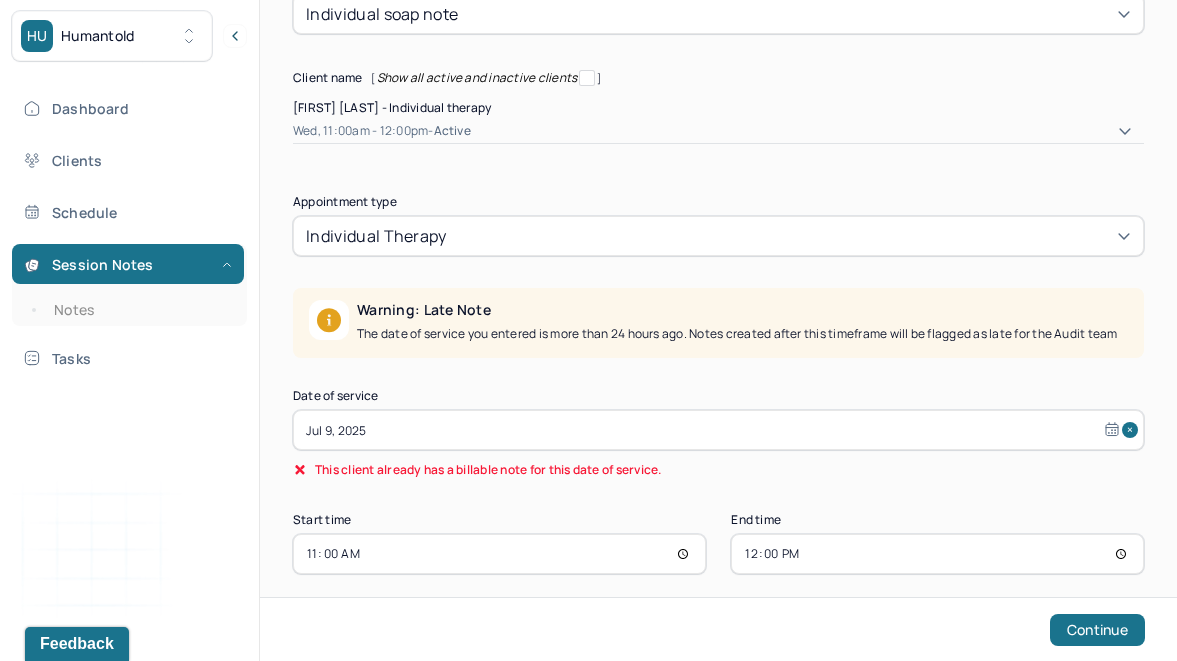 click on "Jul 9, 2025" at bounding box center (718, 430) 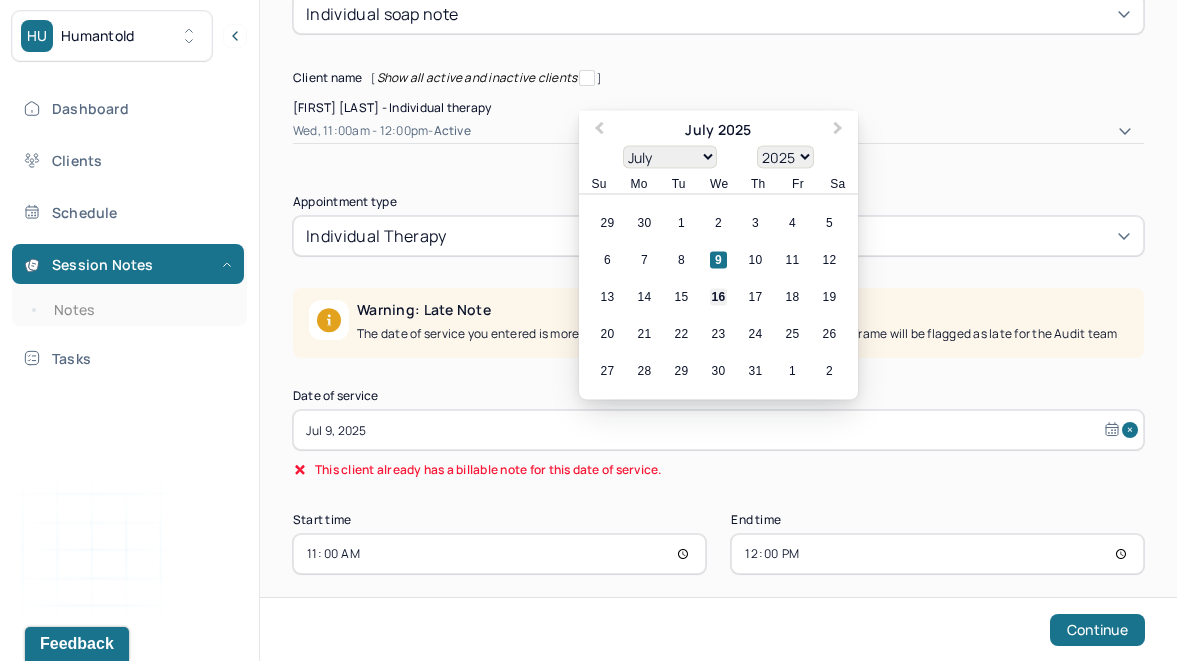 click on "16" at bounding box center (718, 297) 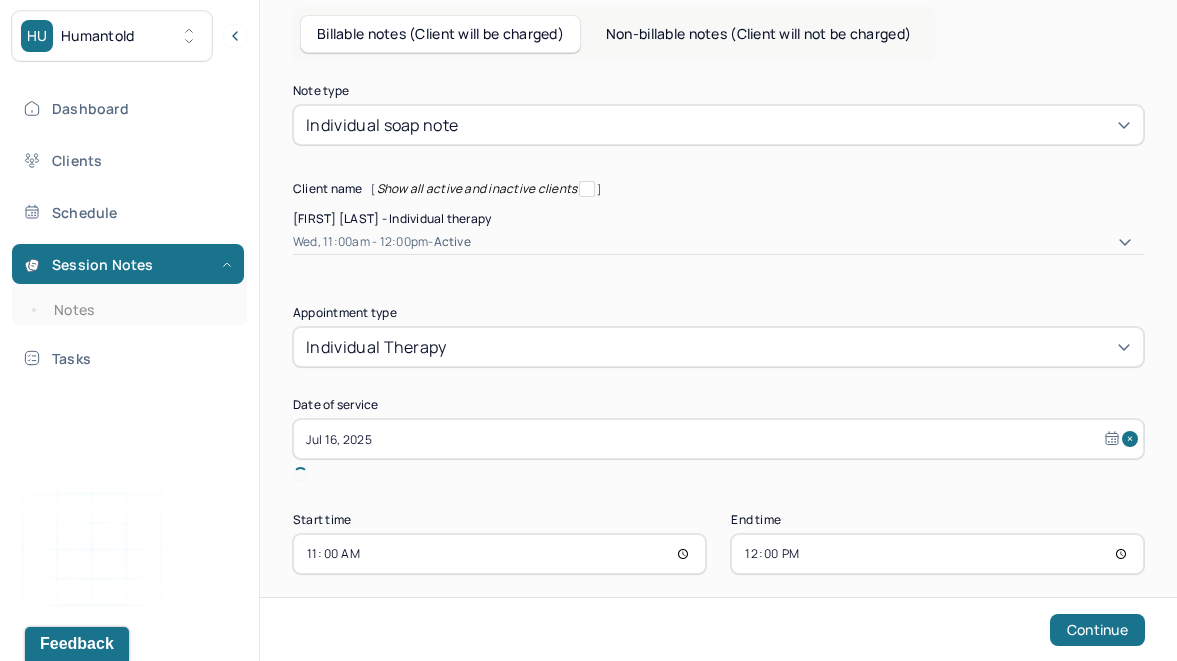 scroll, scrollTop: 66, scrollLeft: 0, axis: vertical 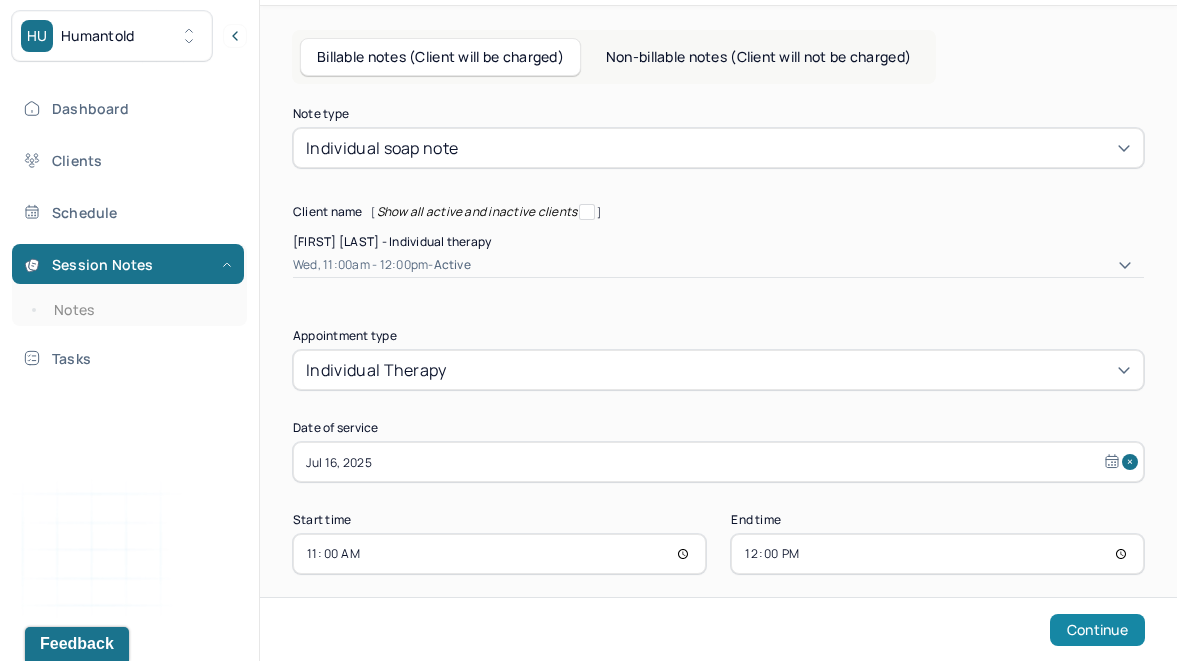 click on "Continue" at bounding box center (1097, 630) 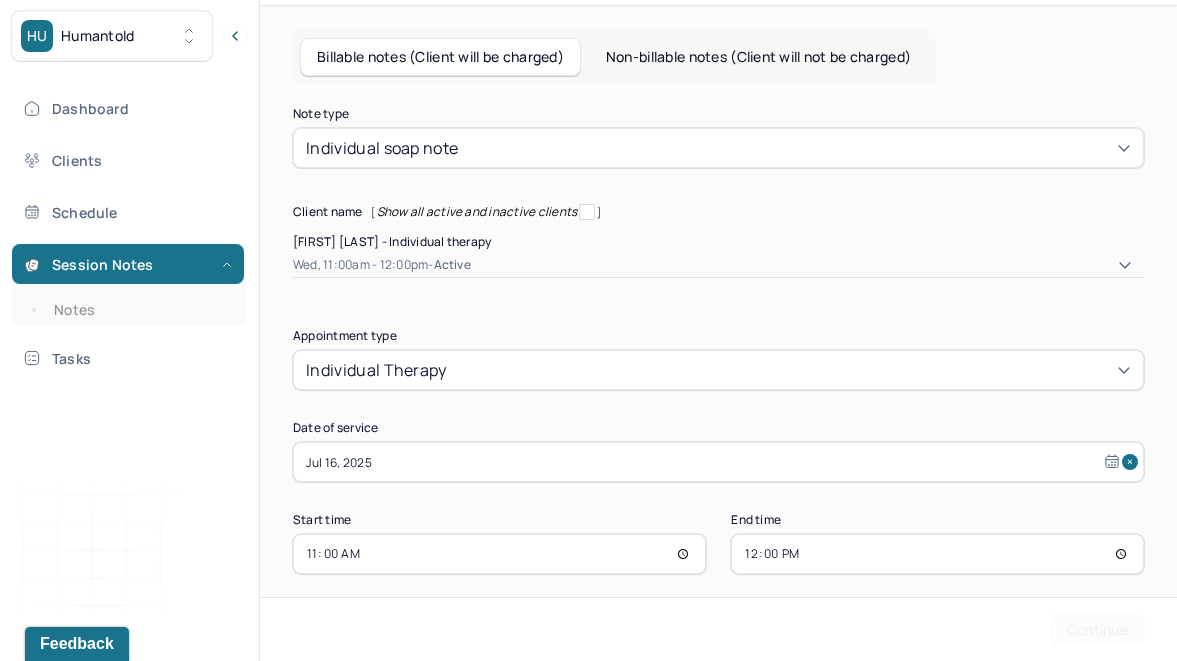 scroll, scrollTop: 0, scrollLeft: 0, axis: both 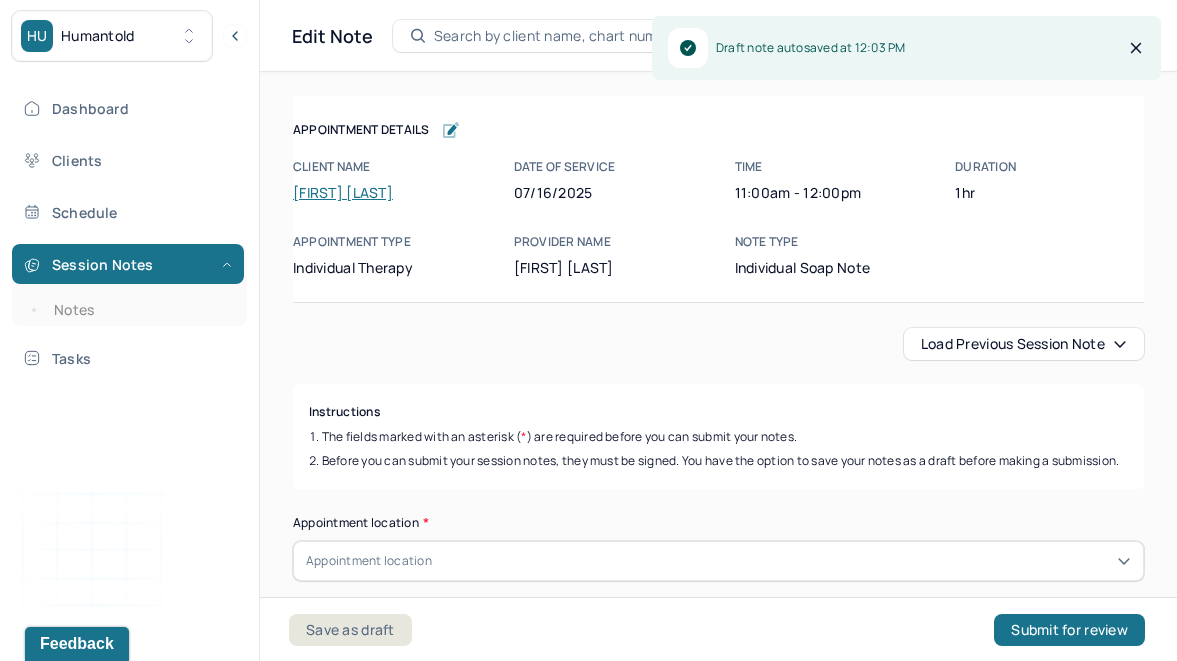 click on "Load previous session note" at bounding box center [1024, 344] 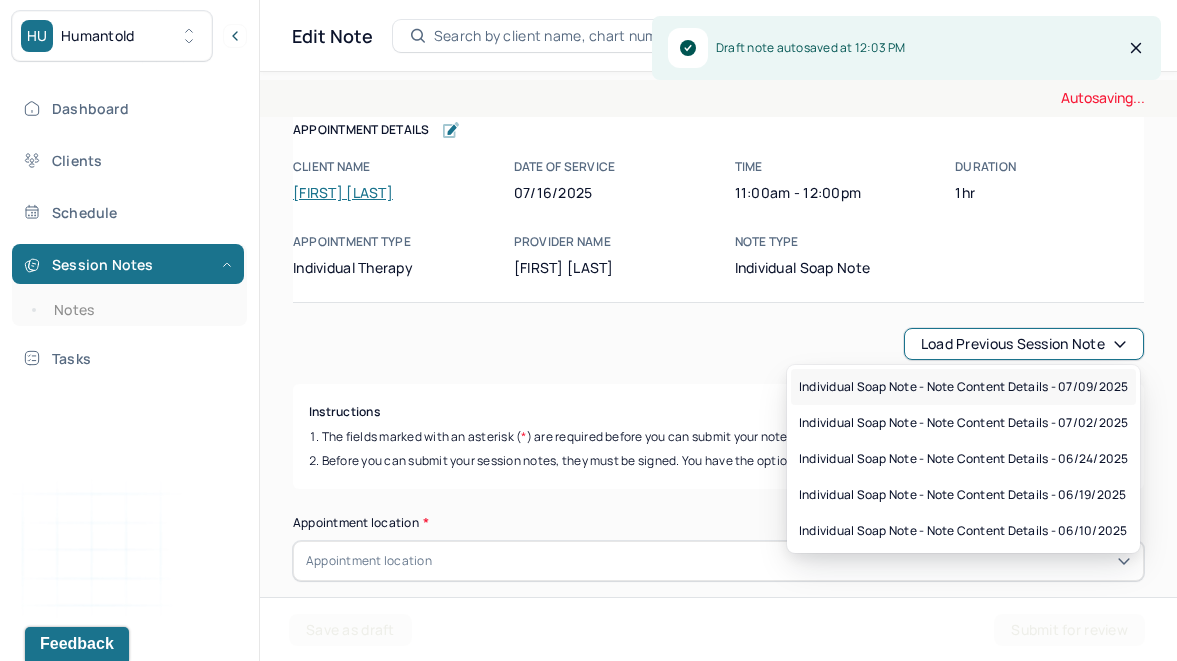 click on "Individual soap note   - Note content Details -   07/09/2025" at bounding box center (963, 387) 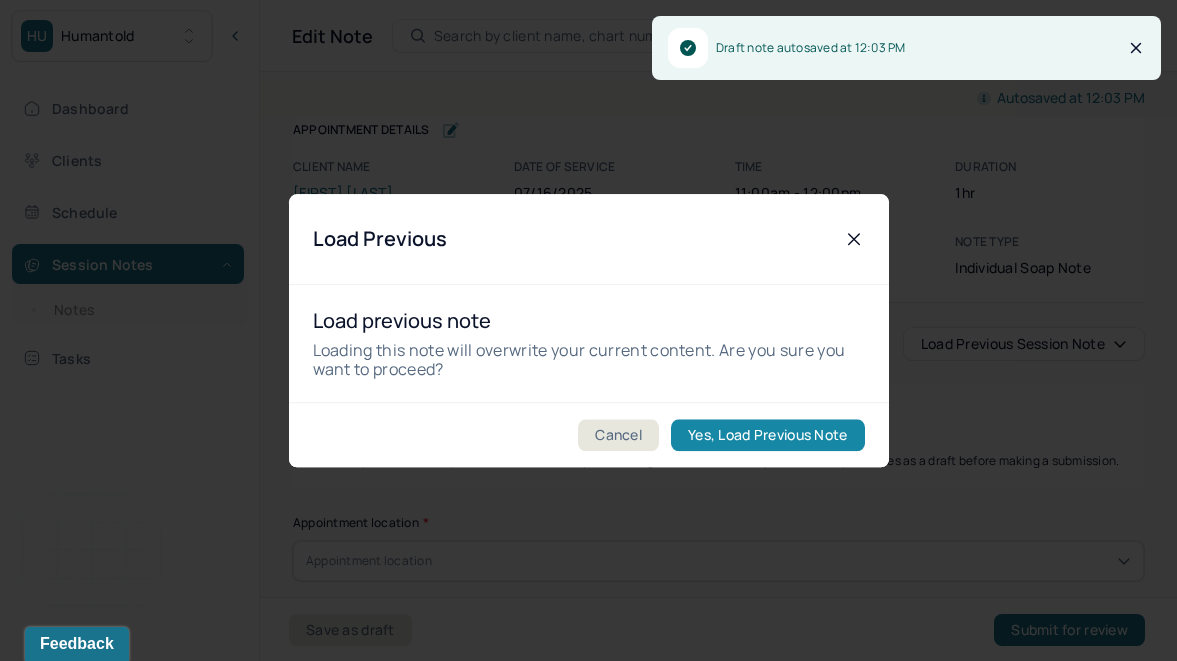 click on "Yes, Load Previous Note" at bounding box center (767, 435) 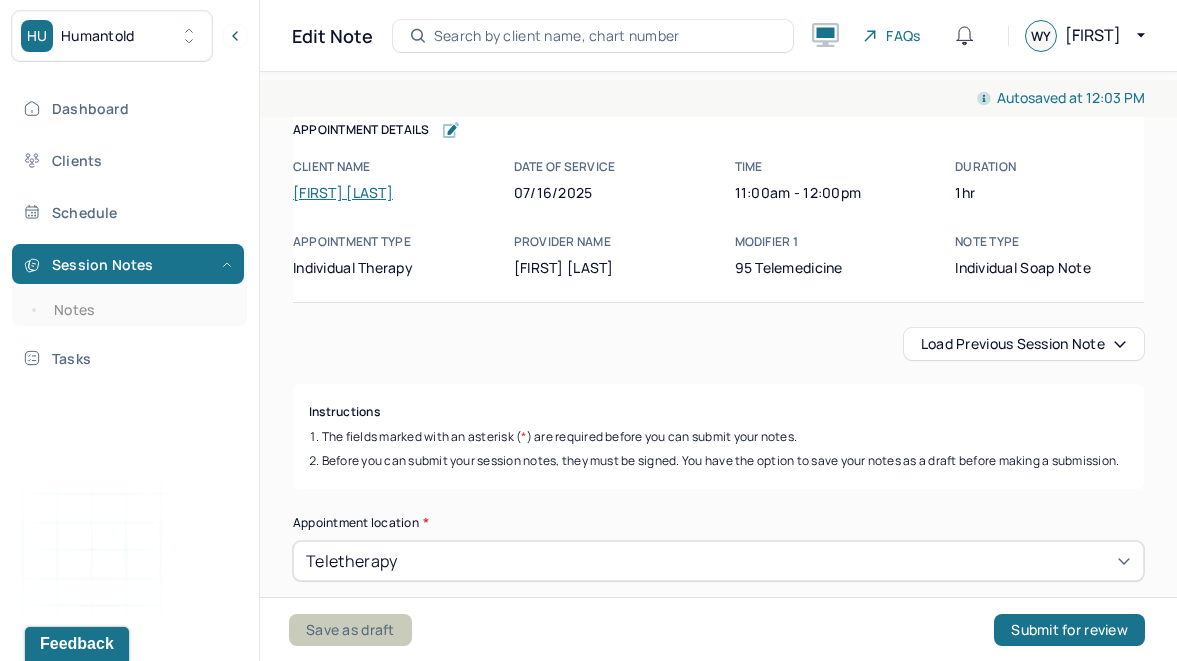 click on "Save as draft" at bounding box center [350, 630] 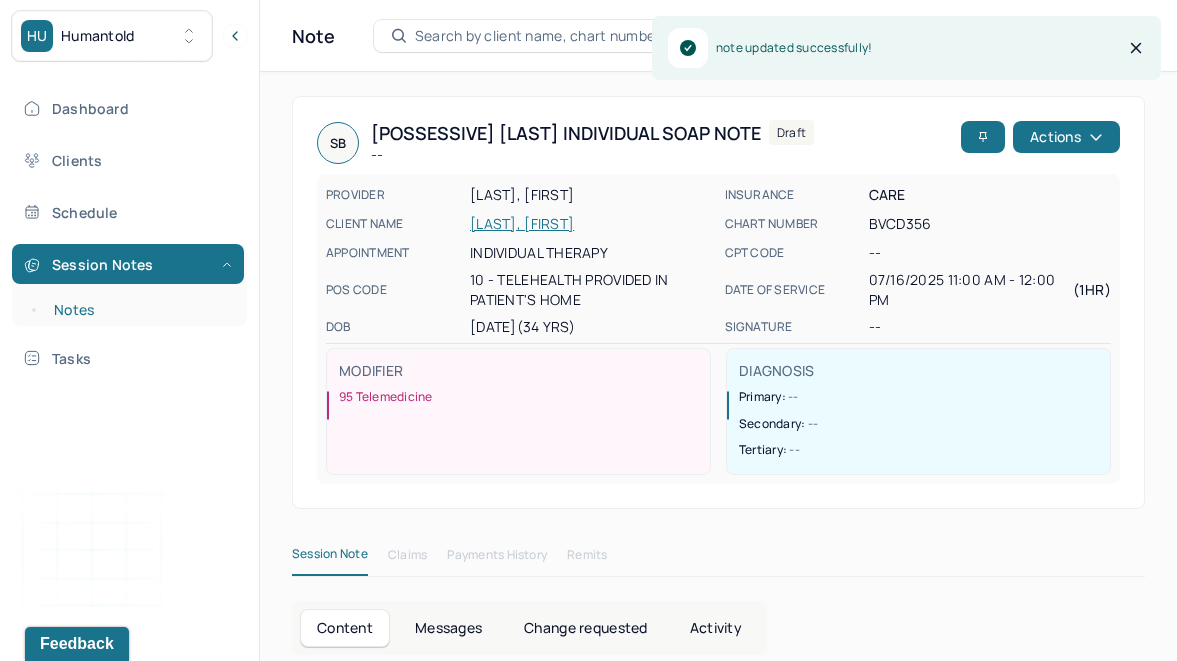 click on "Notes" at bounding box center (139, 310) 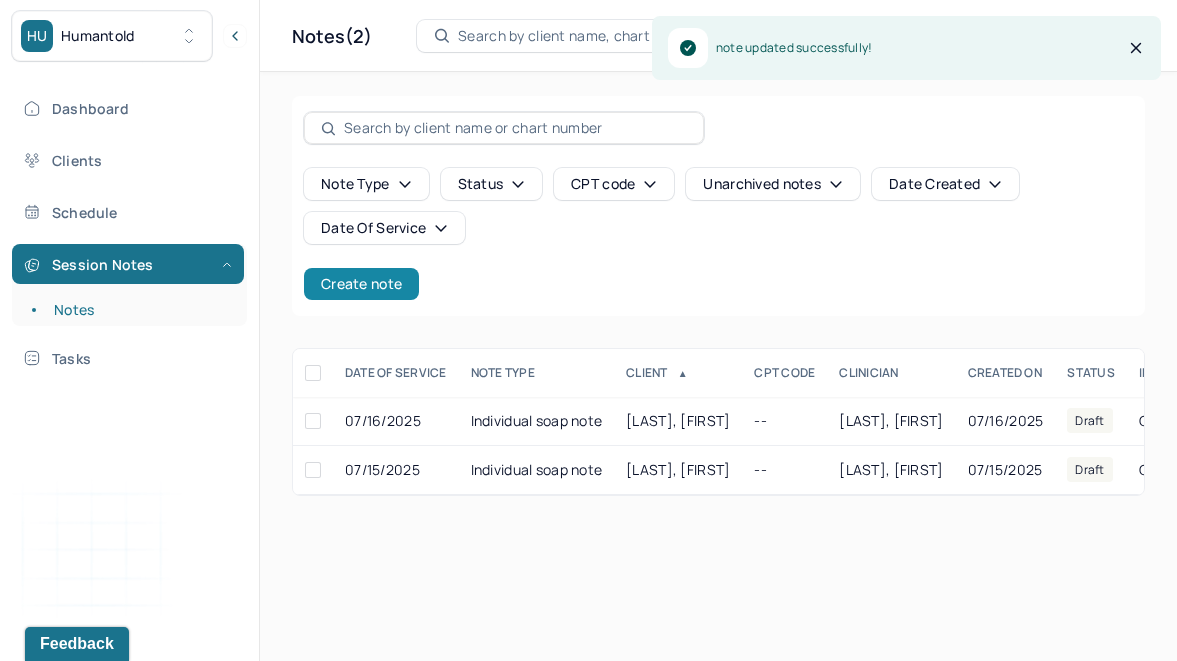 click on "Create note" at bounding box center [361, 284] 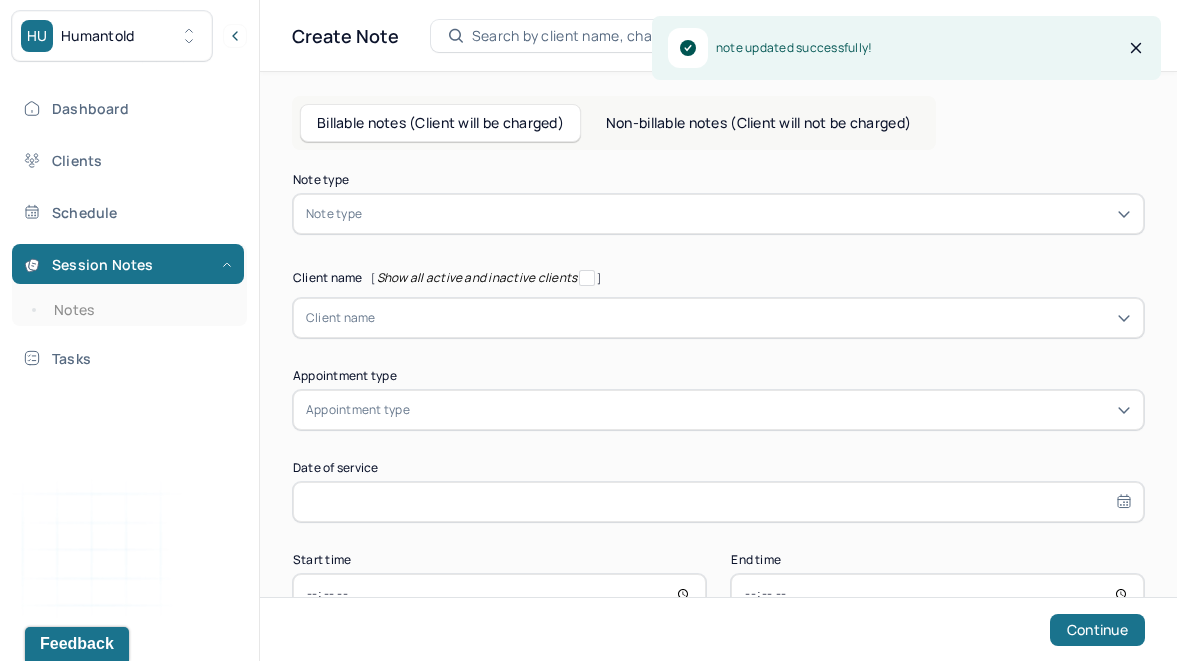 click at bounding box center (748, 214) 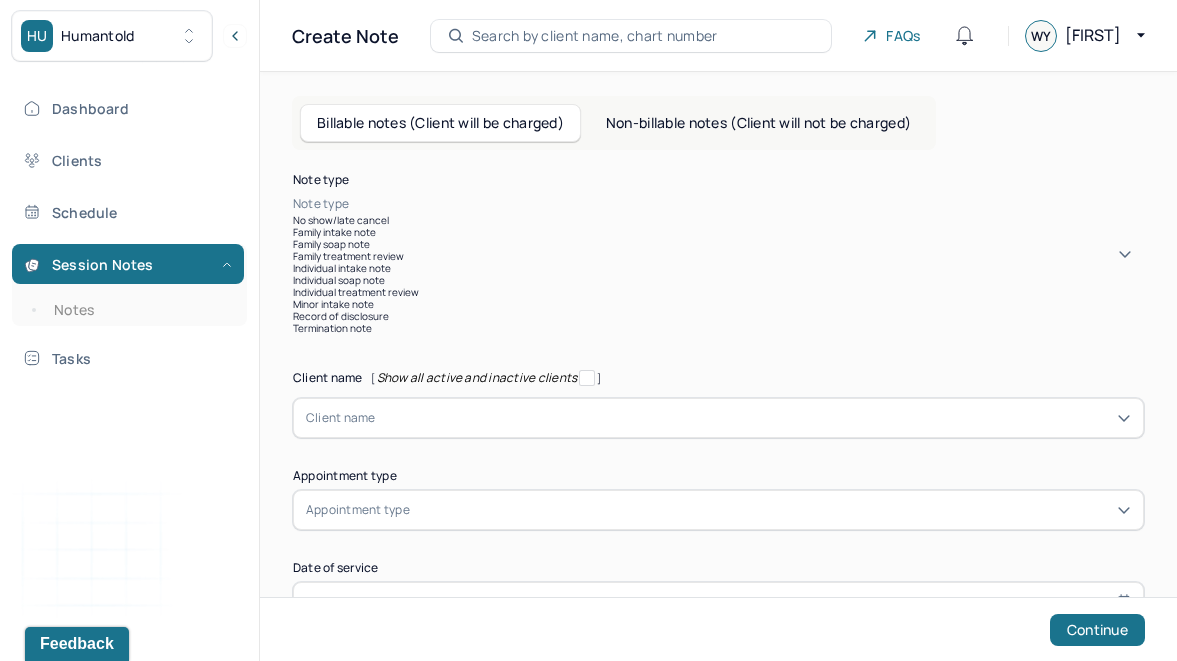 click on "Individual soap note" at bounding box center (718, 280) 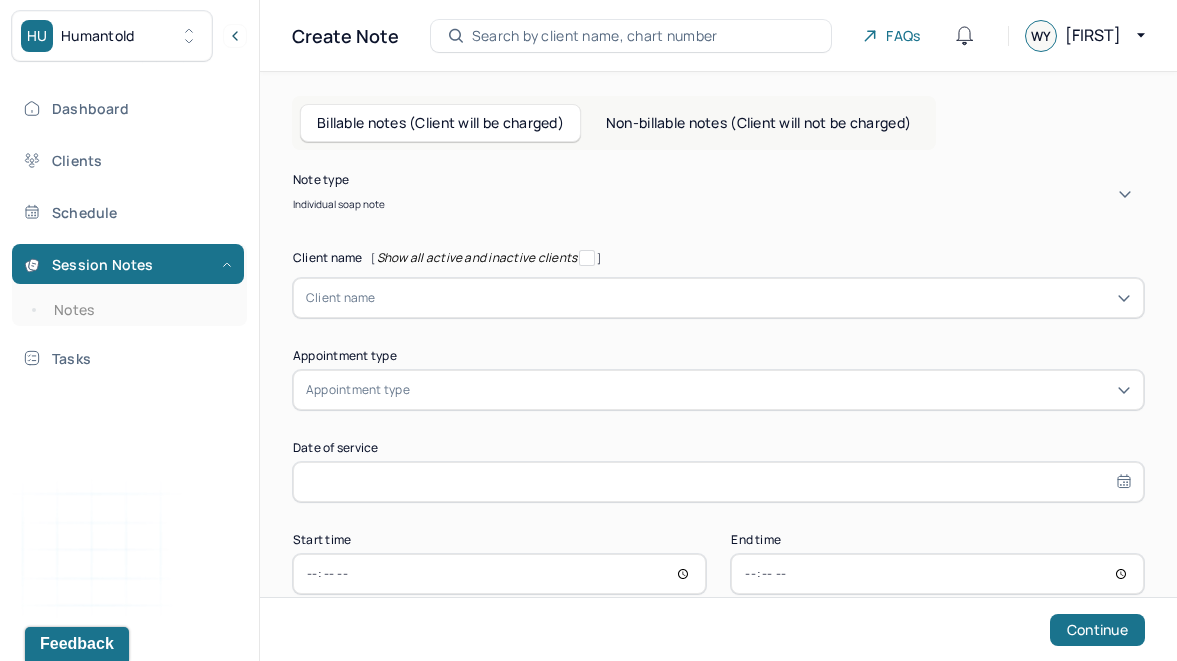 click on "Client name" at bounding box center (718, 298) 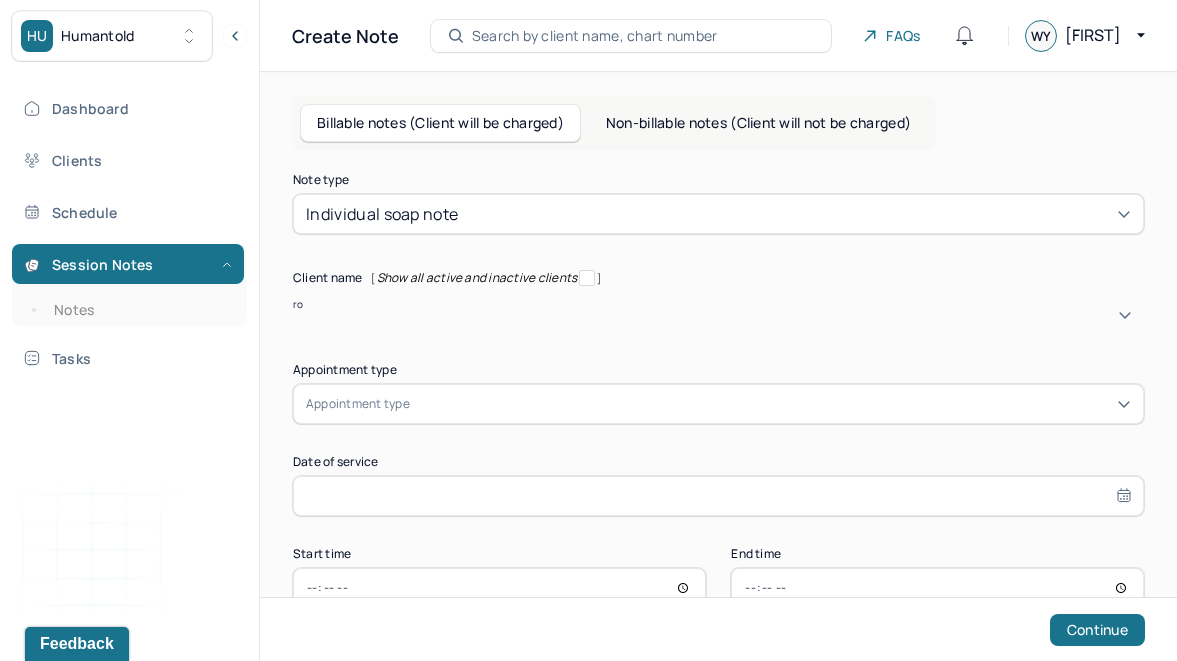 type on "rok" 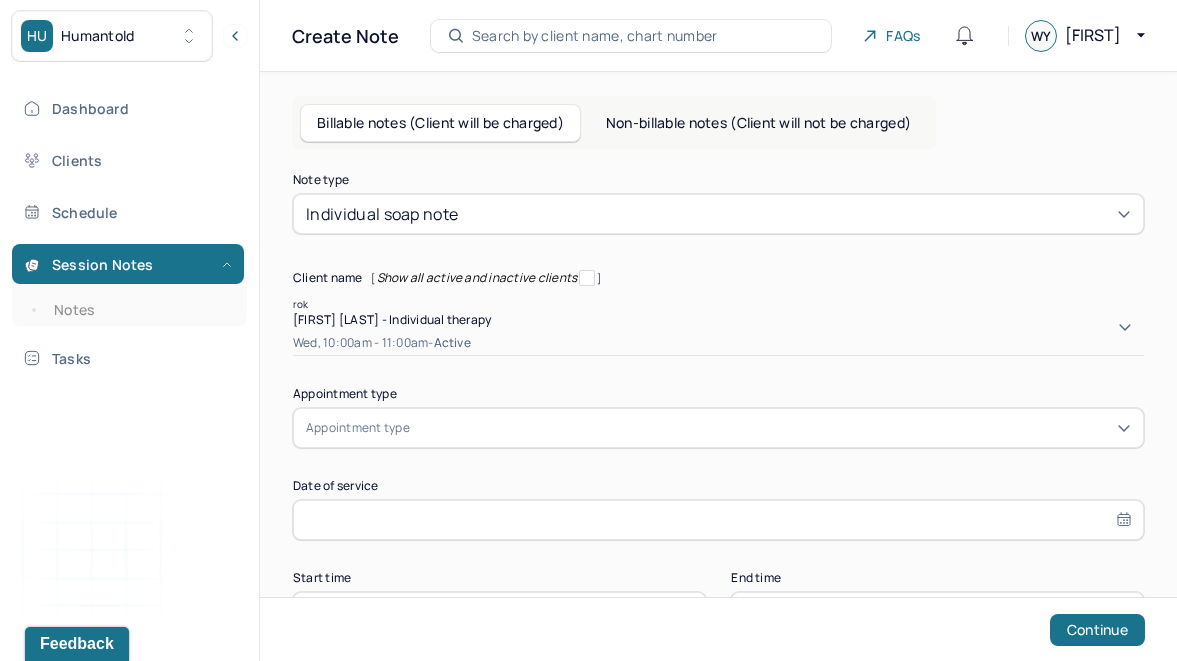 click on "[FIRST] [LAST] - Individual therapy" at bounding box center (392, 319) 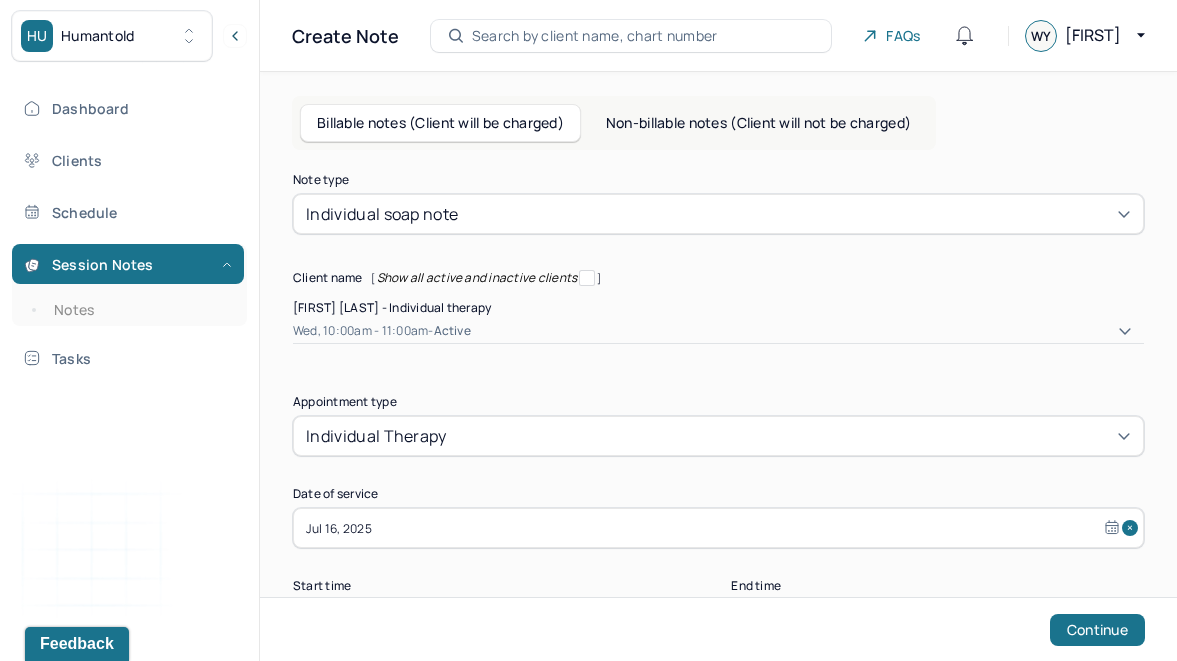 scroll, scrollTop: 66, scrollLeft: 0, axis: vertical 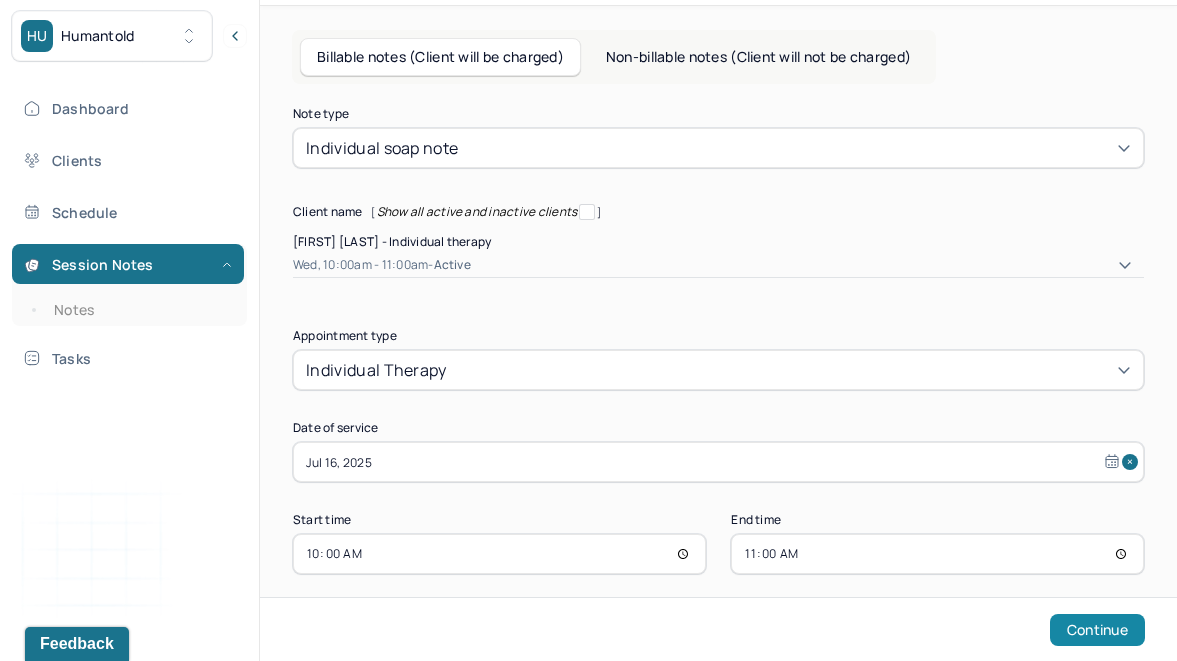 click on "Continue" at bounding box center (1097, 630) 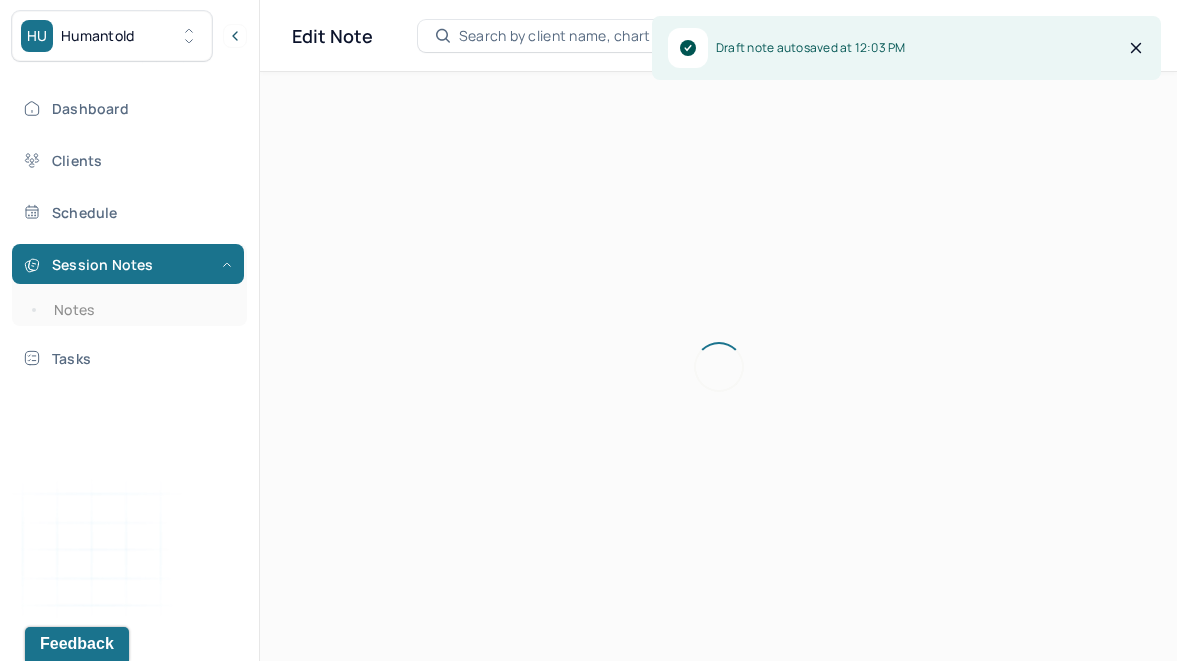 scroll, scrollTop: 0, scrollLeft: 0, axis: both 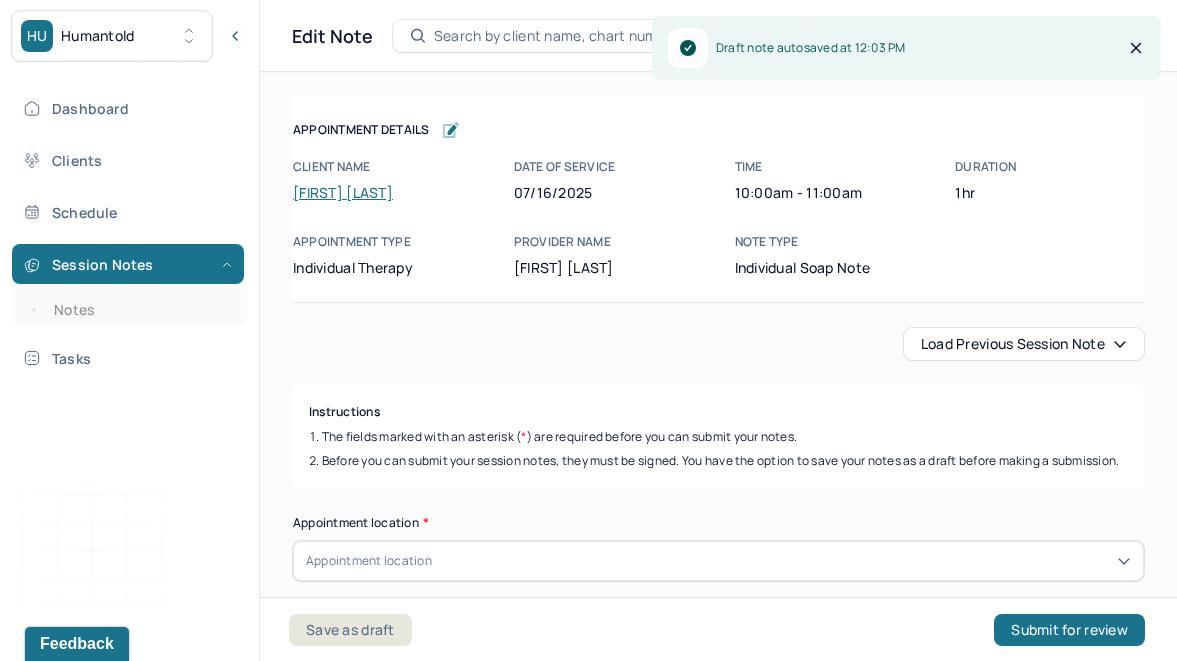 click on "Load previous session note" at bounding box center (1024, 344) 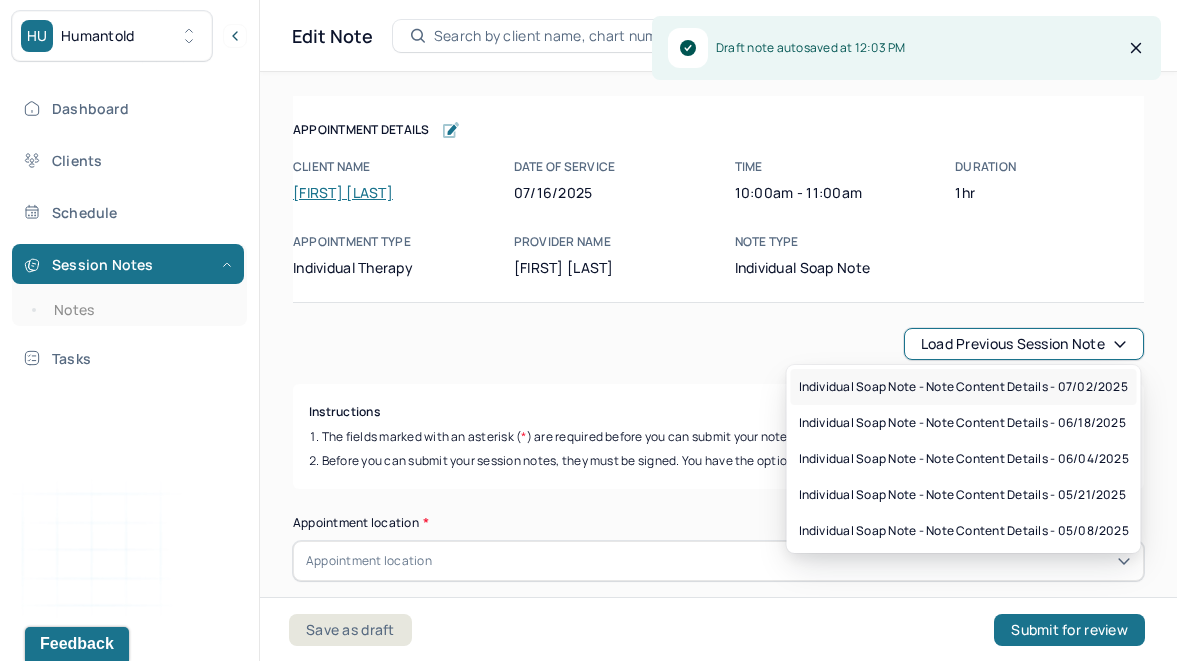 click on "Individual soap note   - Note content Details -   07/02/2025" at bounding box center (963, 387) 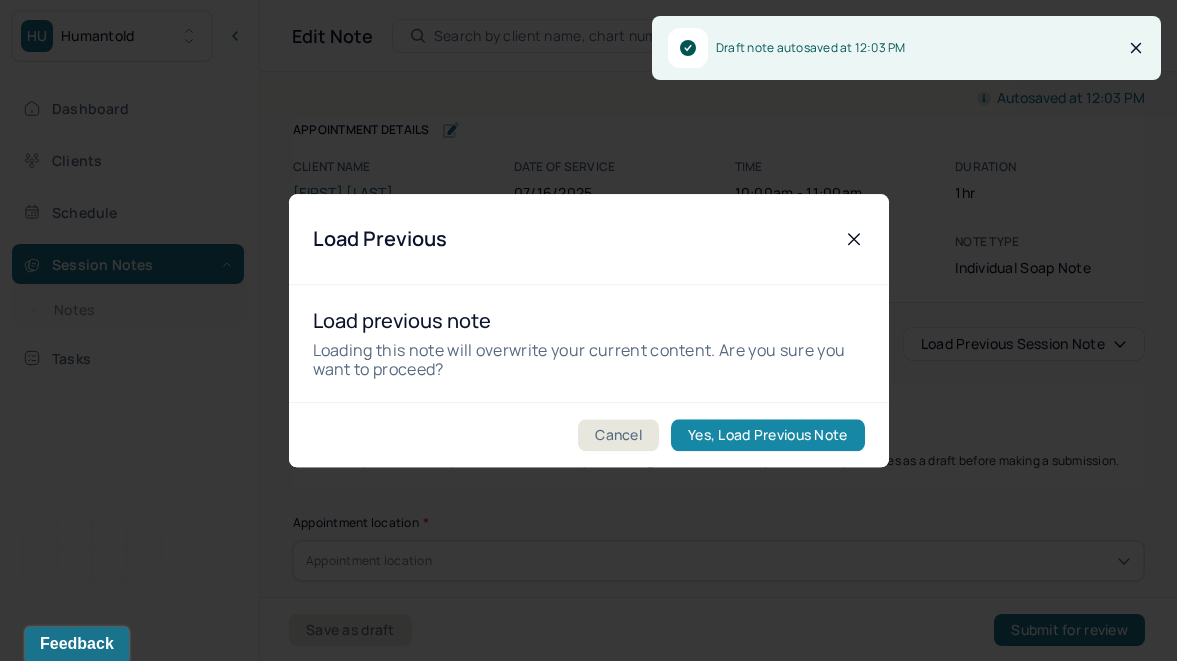 click on "Yes, Load Previous Note" at bounding box center [767, 435] 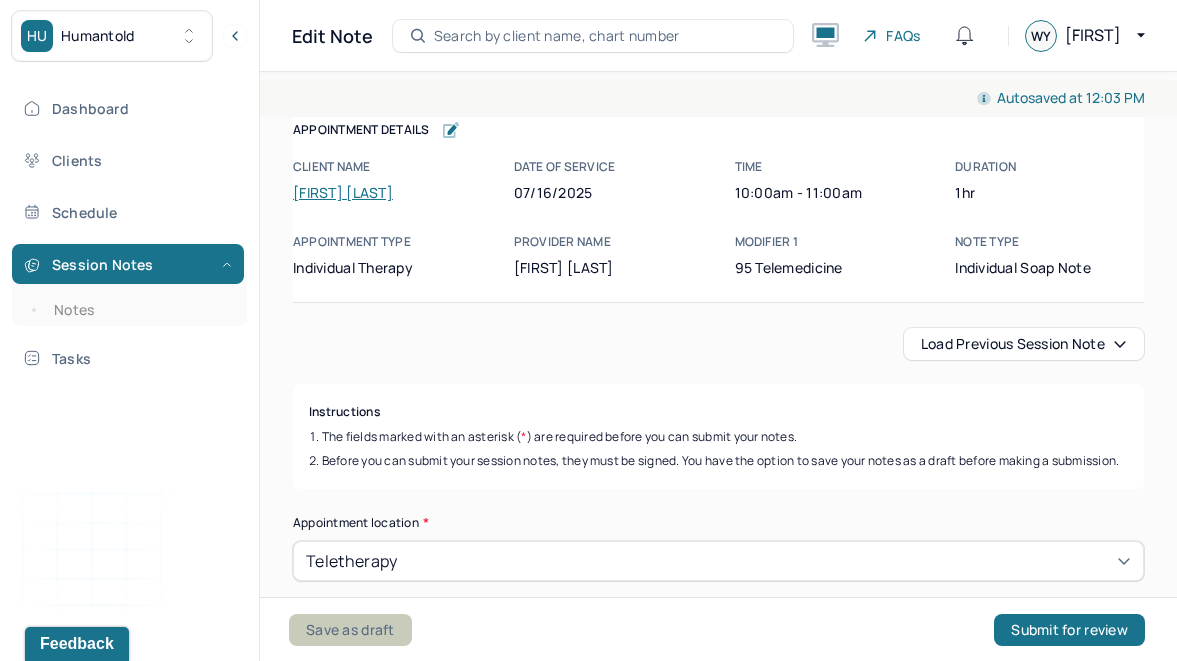 click on "Save as draft" at bounding box center [350, 630] 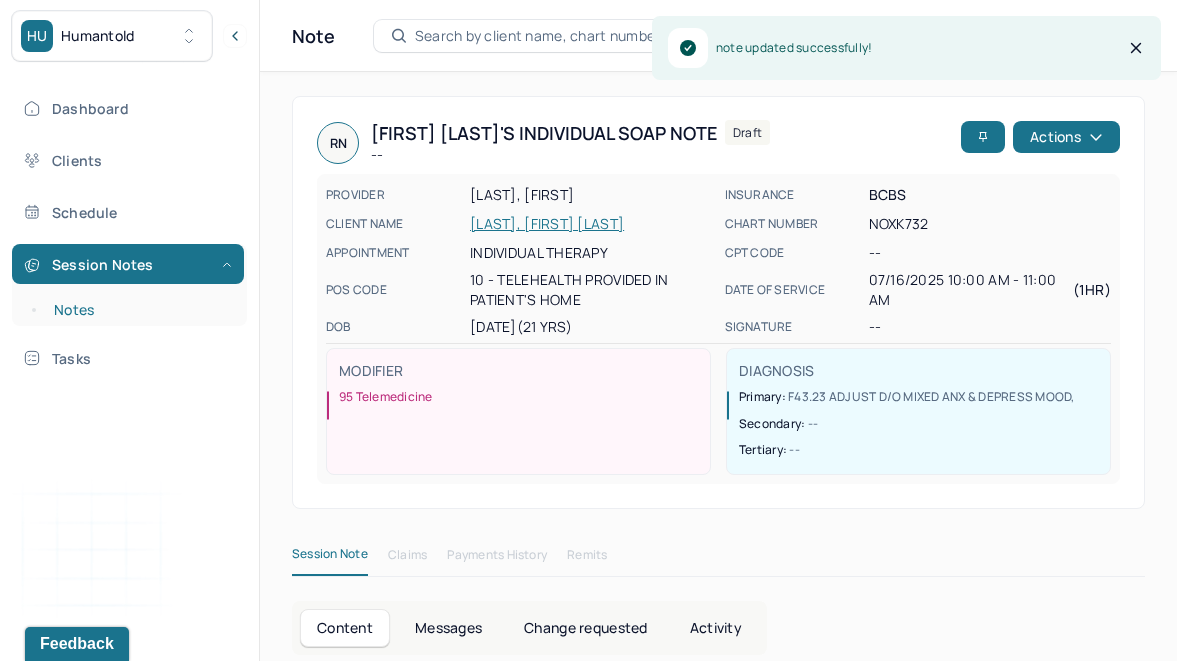 click on "Notes" at bounding box center [139, 310] 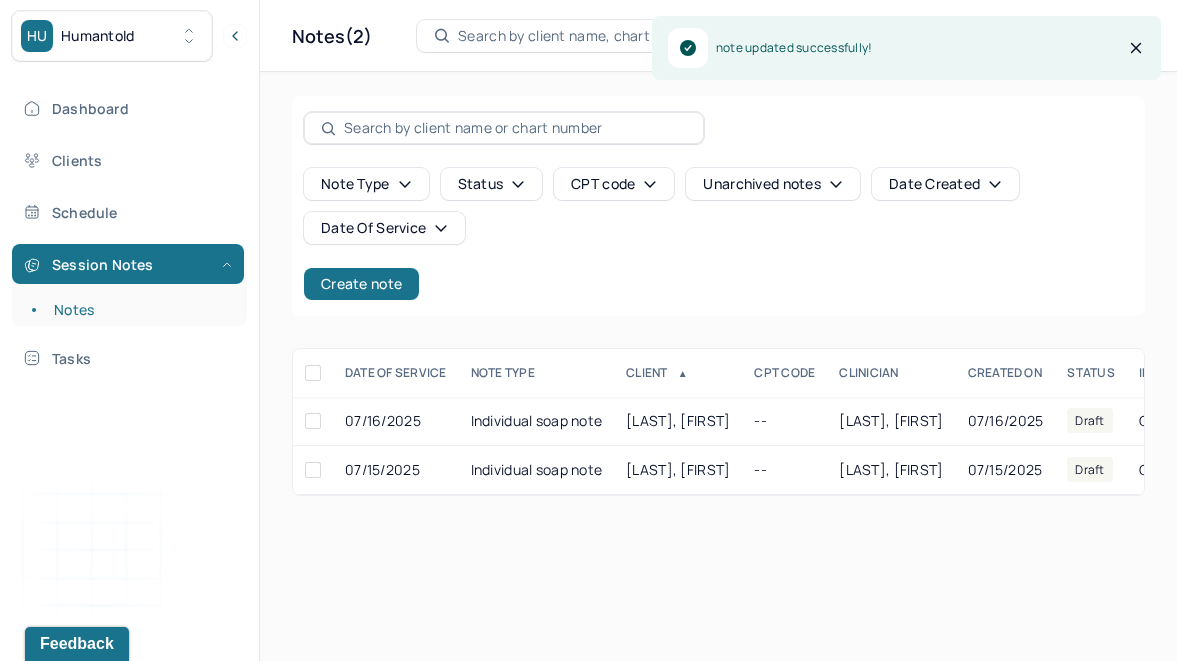 click on "Note type     Status     CPT code     Unarchived notes     Date Created     Date Of Service     Create note" at bounding box center (718, 234) 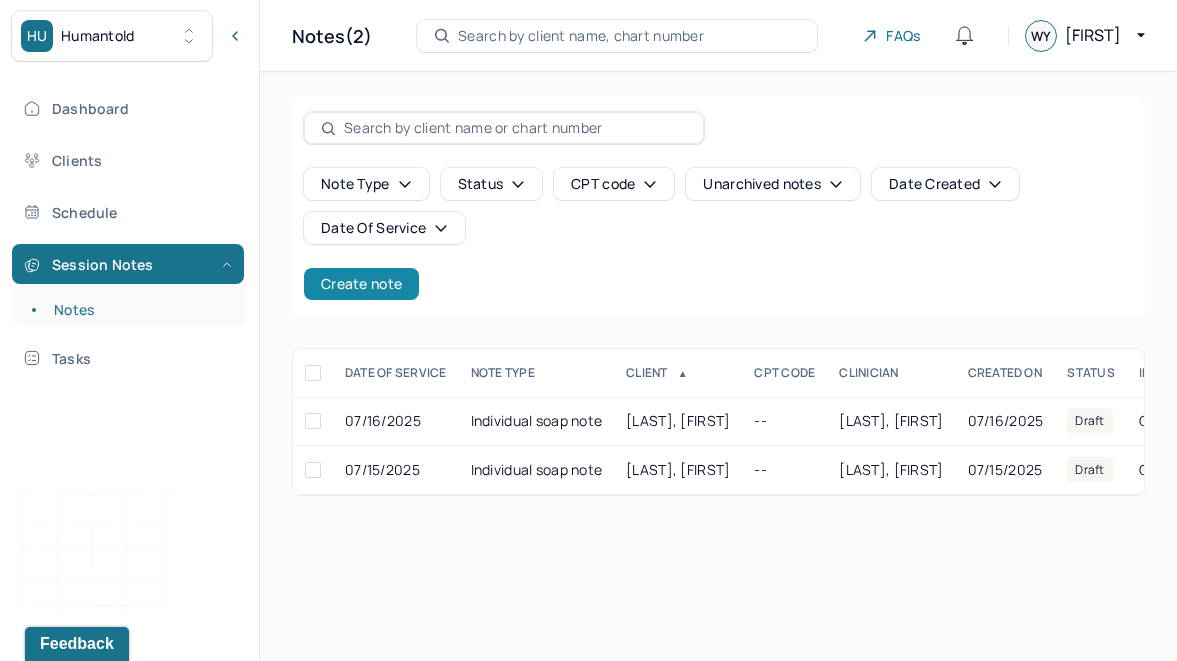 click on "Create note" at bounding box center (361, 284) 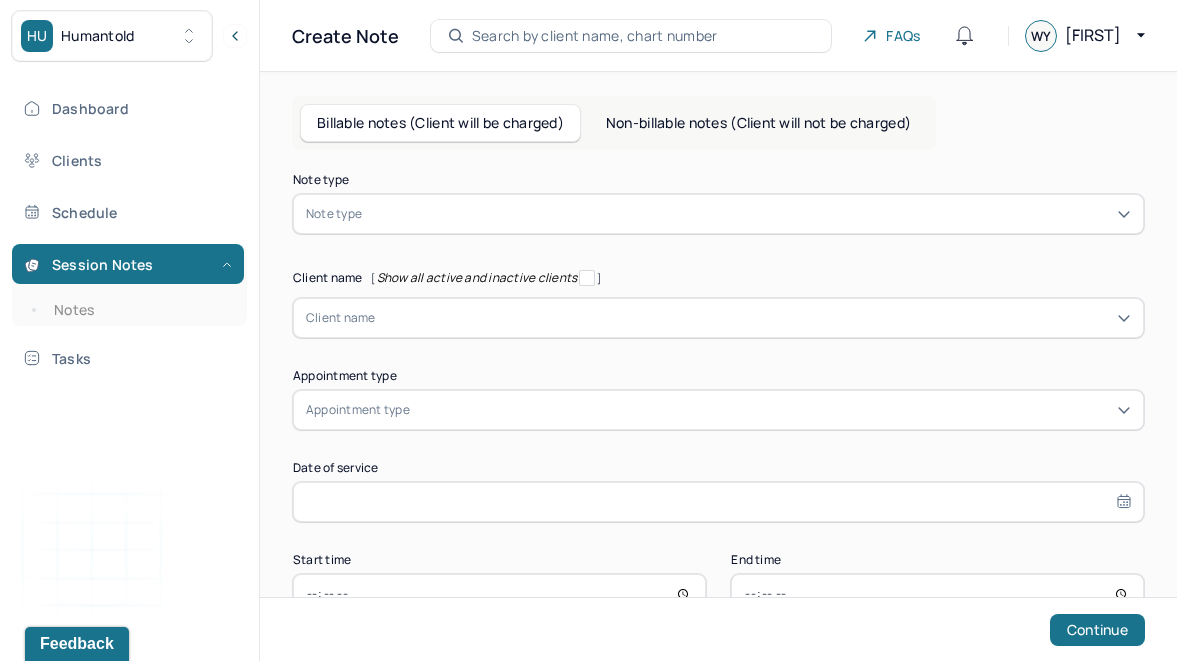 click at bounding box center (748, 214) 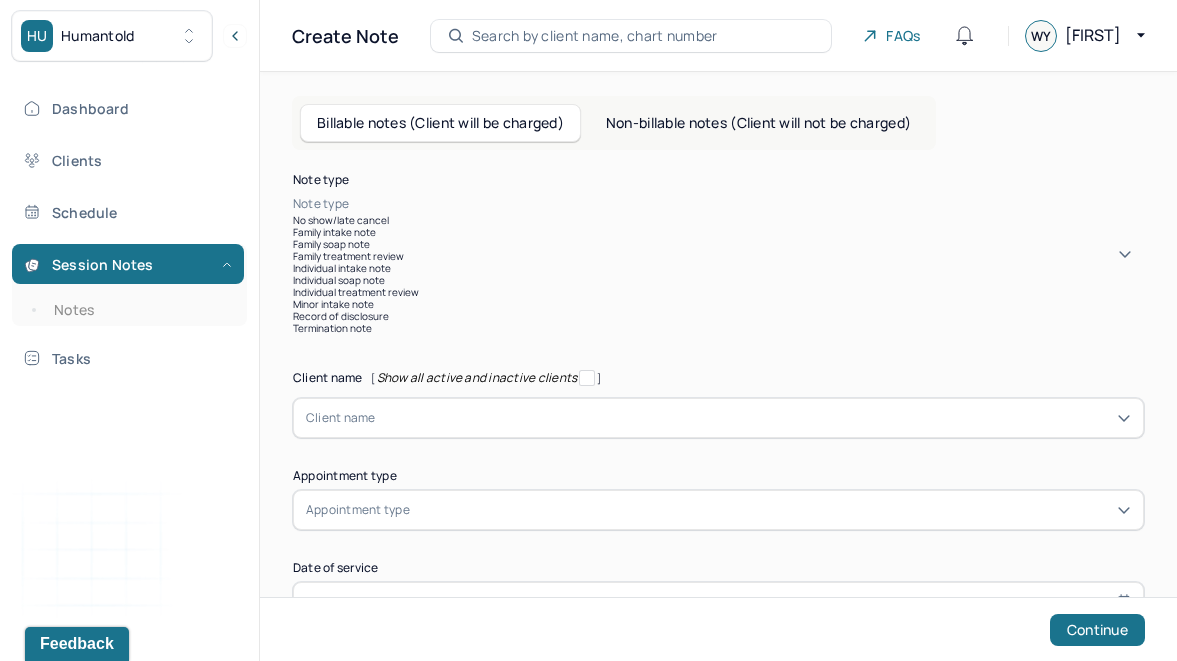 click on "Individual soap note" at bounding box center (718, 280) 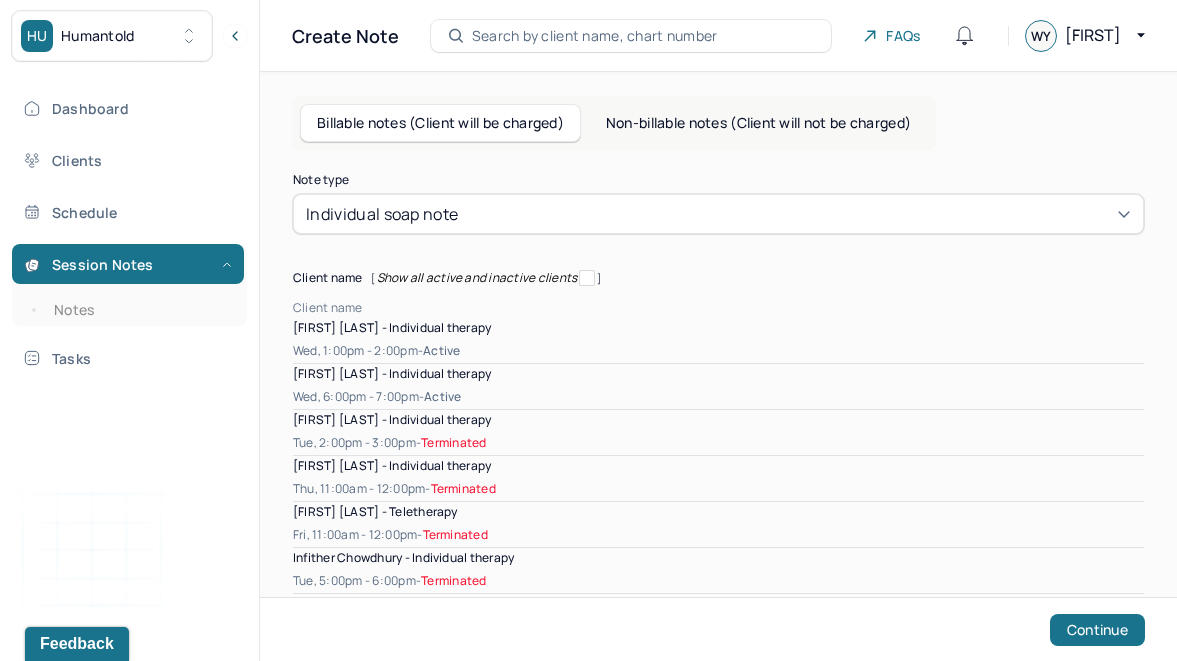 click at bounding box center [753, 308] 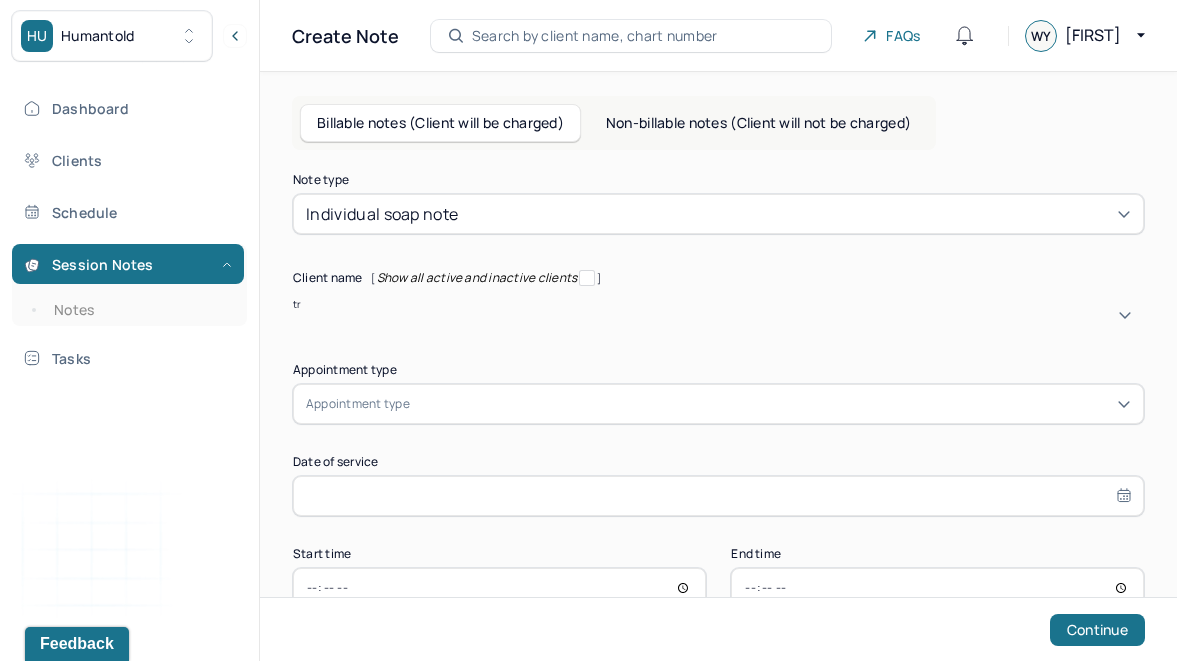 type on "tre" 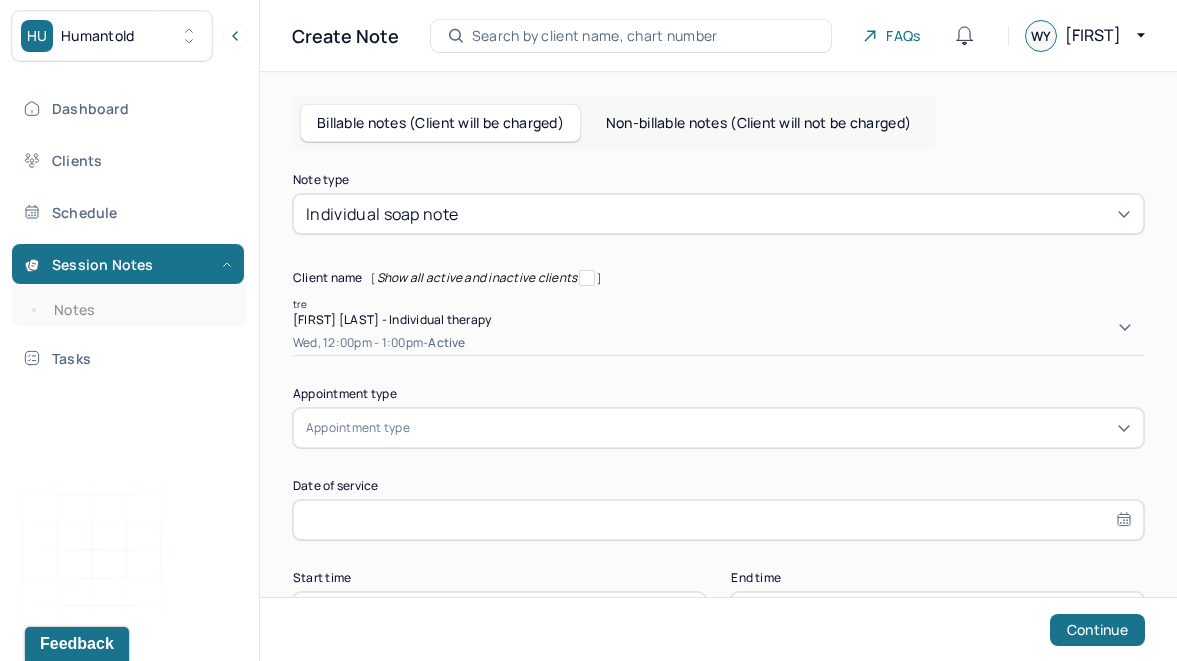 click on "[FIRST] [LAST] - Individual therapy" at bounding box center (392, 319) 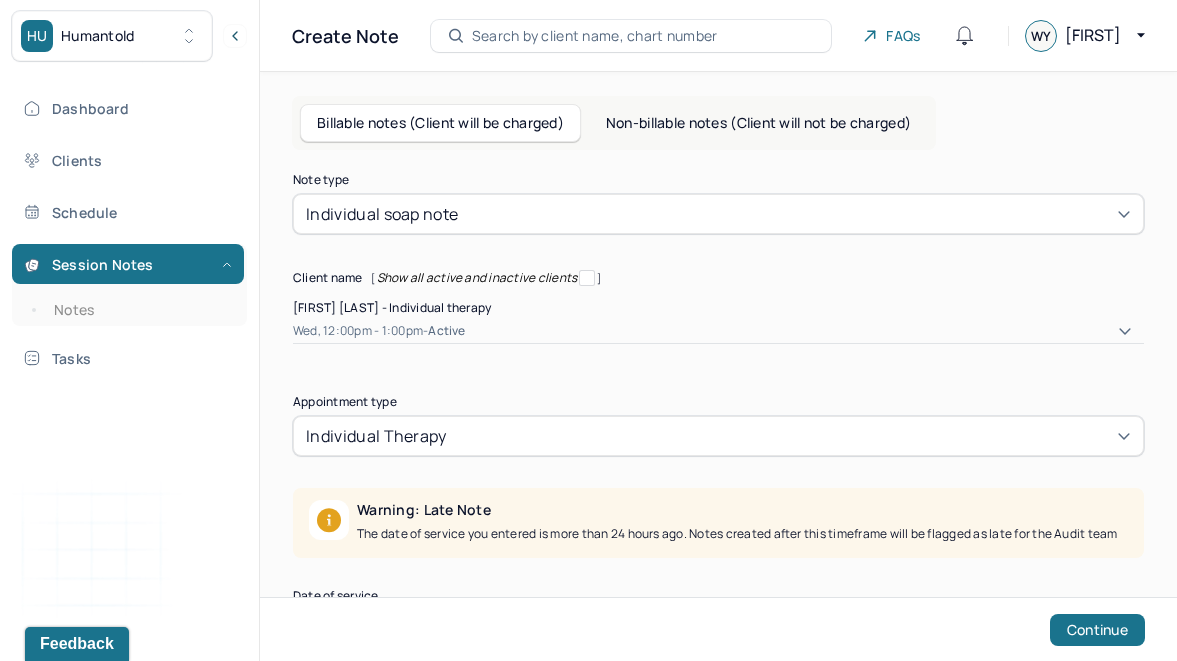 scroll, scrollTop: 200, scrollLeft: 0, axis: vertical 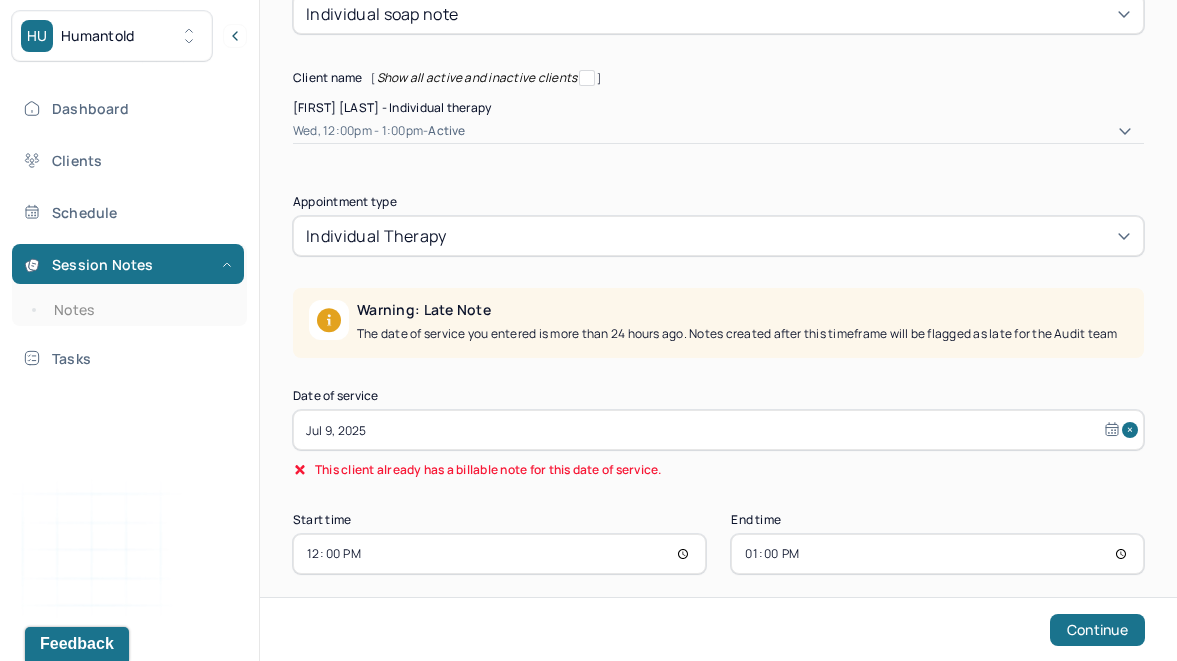 click on "Jul 9, 2025" at bounding box center (718, 430) 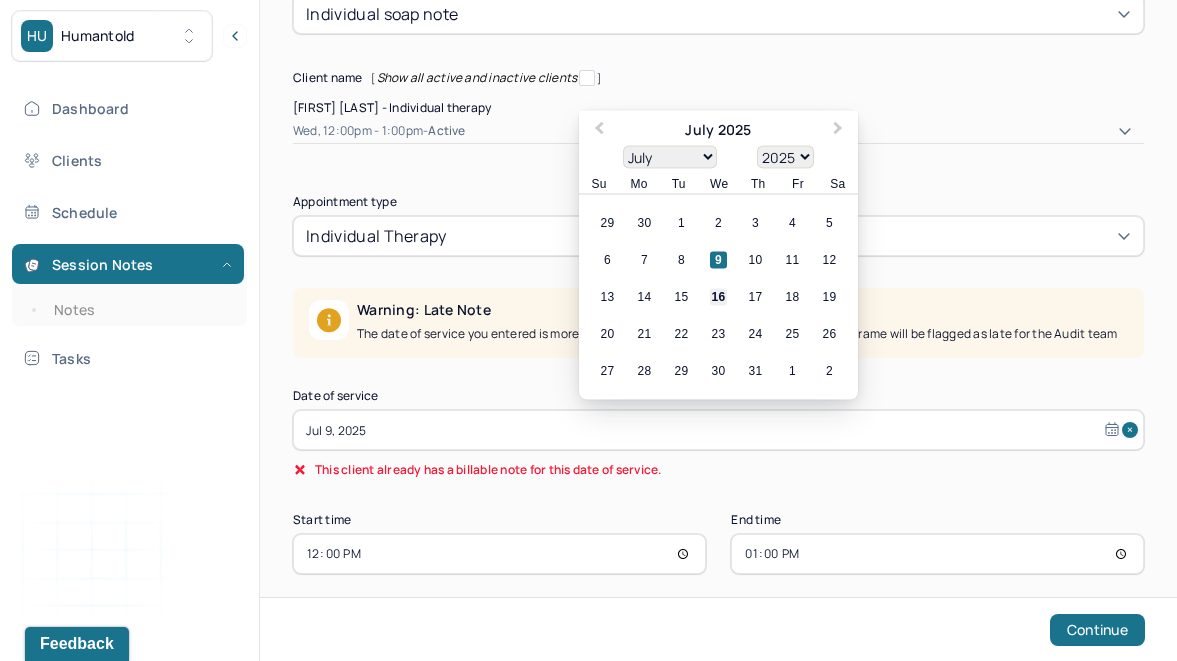 click on "16" at bounding box center (718, 297) 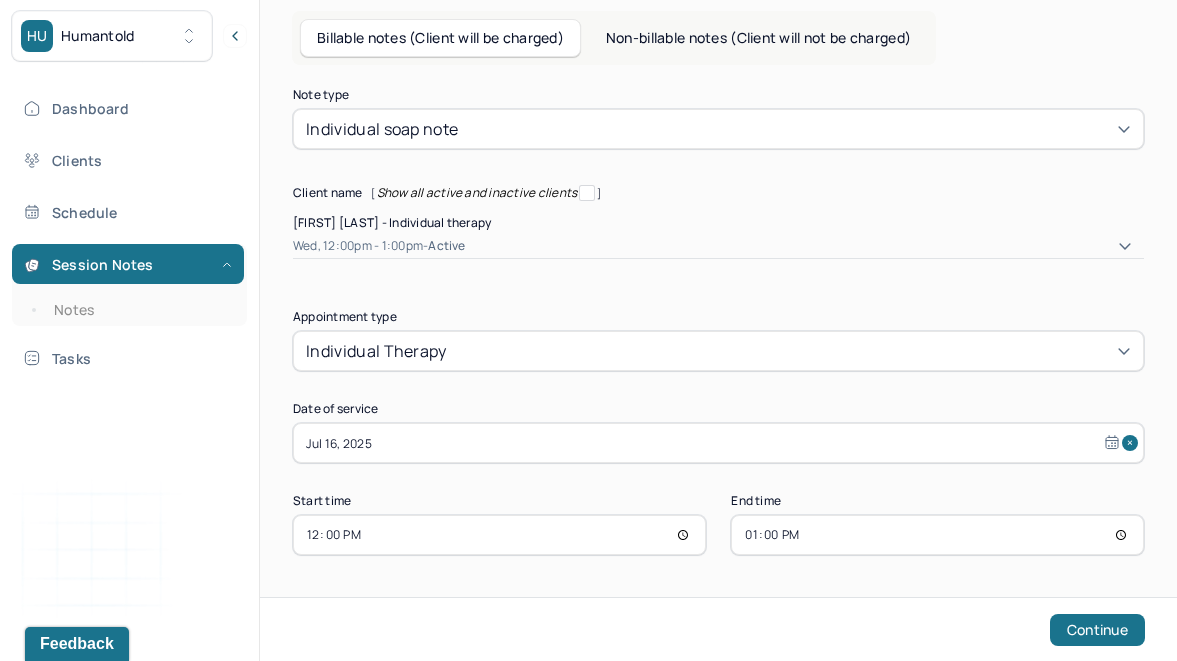 scroll, scrollTop: 66, scrollLeft: 0, axis: vertical 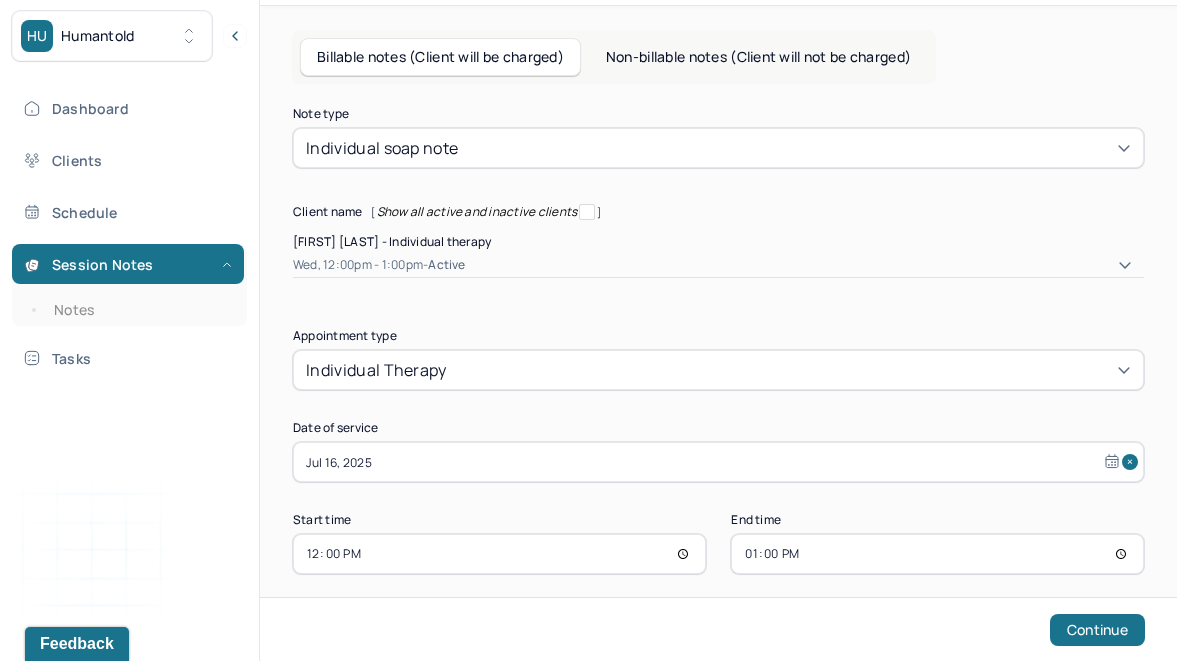 click on "Continue" at bounding box center (718, 629) 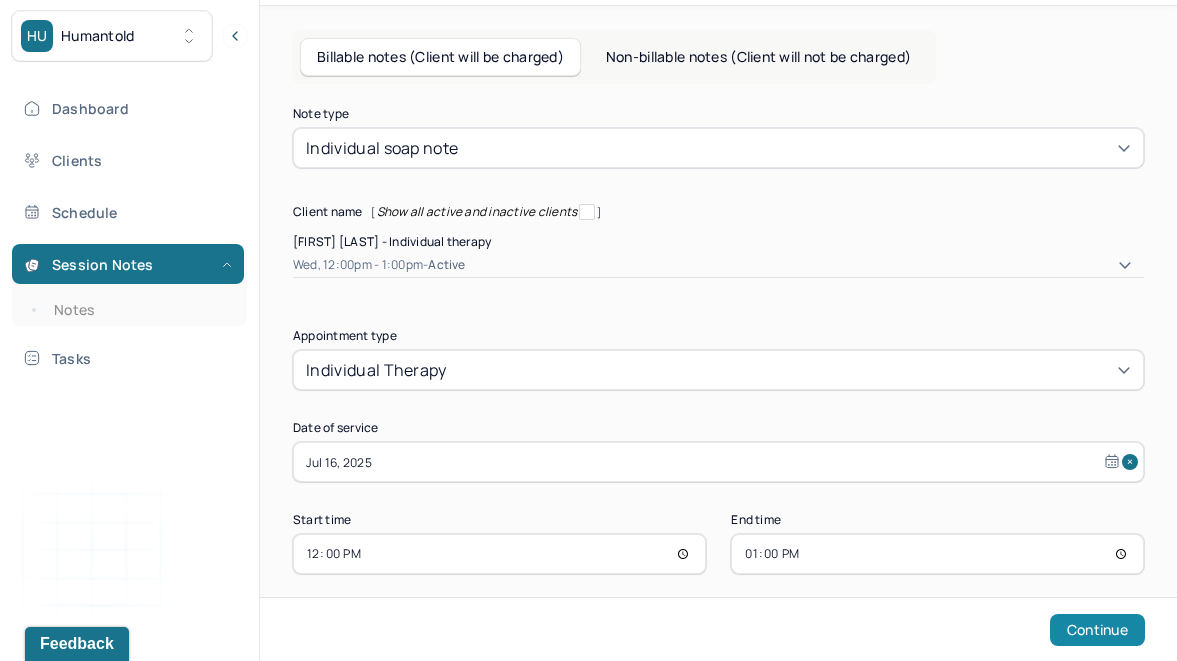 click on "Continue" at bounding box center (1097, 630) 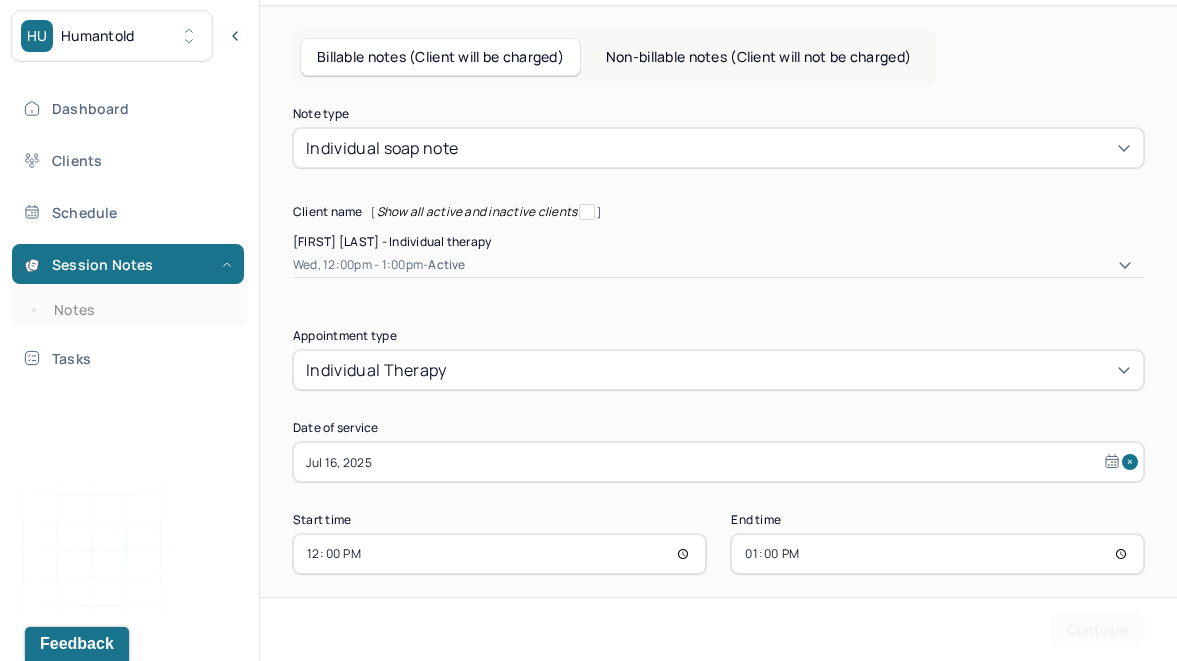 scroll, scrollTop: 0, scrollLeft: 0, axis: both 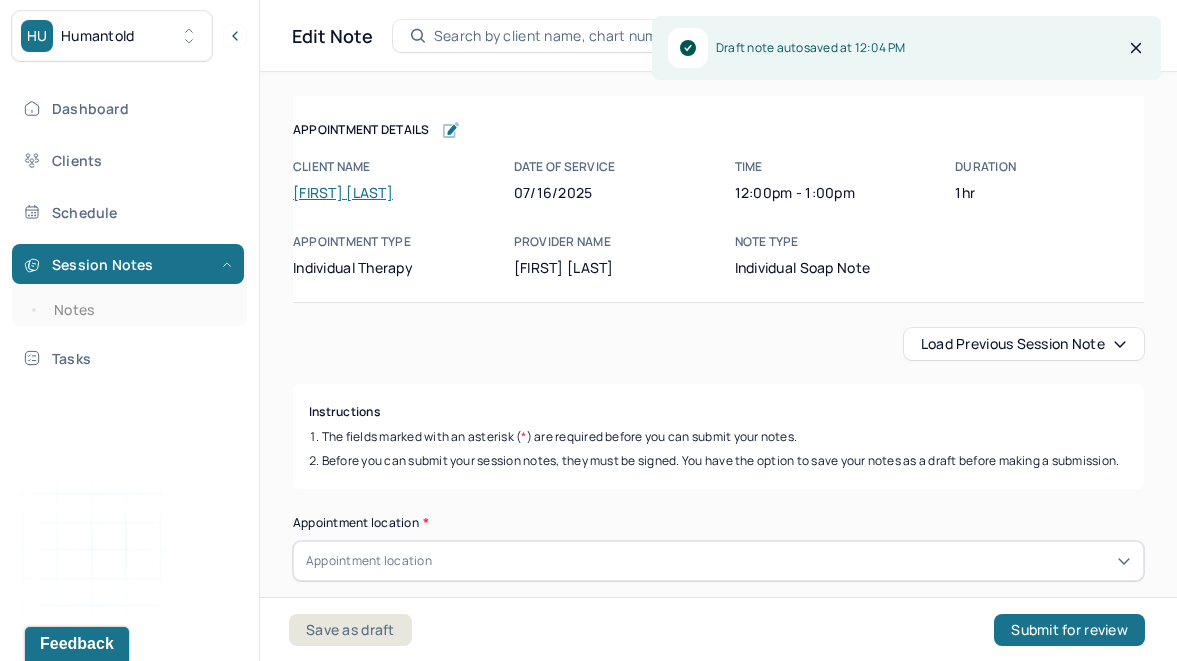 click on "Appointment Details     Client name [FIRST] [LAST] Date of service [DATE] Time 12:00pm - 1:00pm Duration 1hr Appointment type individual therapy Provider name [FIRST] [LAST] Note type Individual soap note Appointment Details     Client name [FIRST] [LAST] Date of service [DATE] Time 12:00pm - 1:00pm Duration 1hr Appointment type individual therapy Provider name [FIRST] [LAST] Note type Individual soap note   Load previous session note   Instructions The fields marked with an asterisk ( * ) are required before you can submit your notes. Before you can submit your session notes, they must be signed. You have the option to save your notes as a draft before making a submission. Appointment location * Appointment location Primary diagnosis * Primary diagnosis Secondary diagnosis (optional) Secondary diagnosis Tertiary diagnosis (optional) Tertiary diagnosis Emotional / Behavioural symptoms demonstrated * Causing * Causing Intention for Session * Intention for Session Session Note Subjective Objective Assessment" at bounding box center [718, 2328] 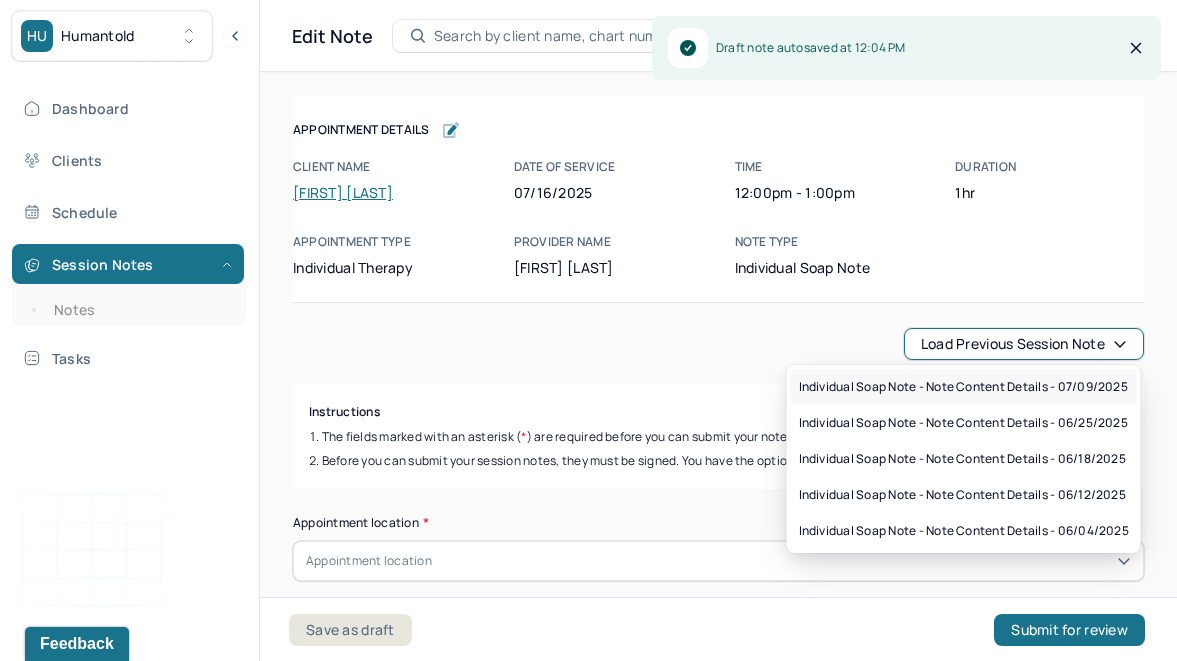 click on "Individual soap note   - Note content Details -   07/09/2025" at bounding box center (963, 387) 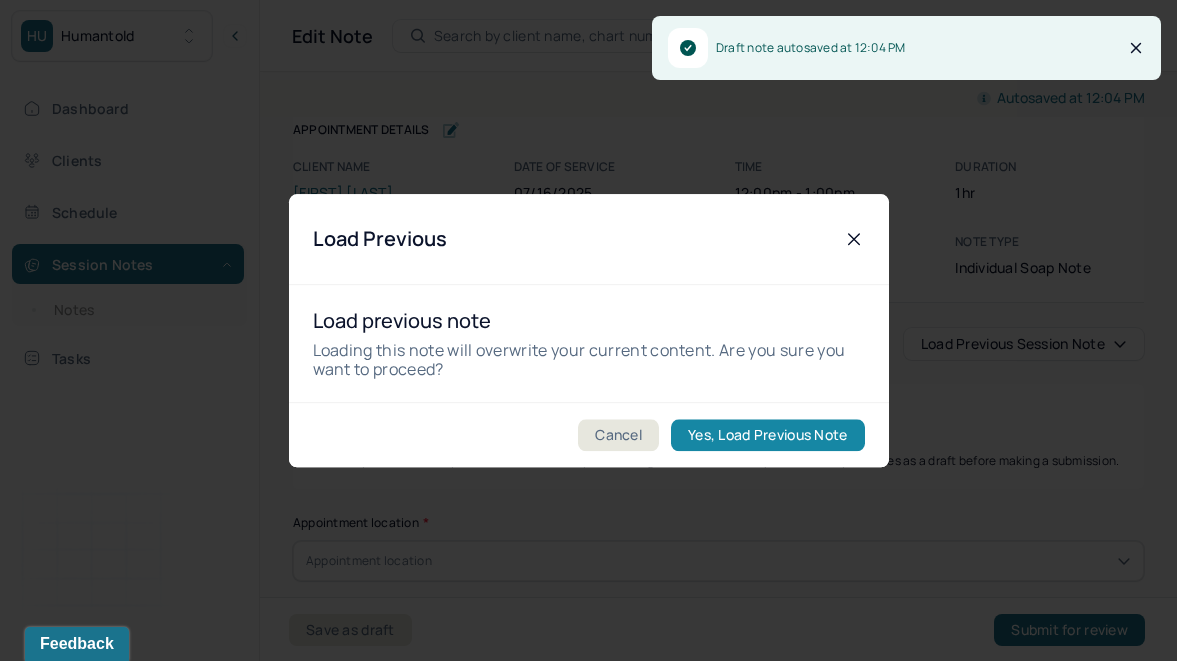 click on "Yes, Load Previous Note" at bounding box center [767, 435] 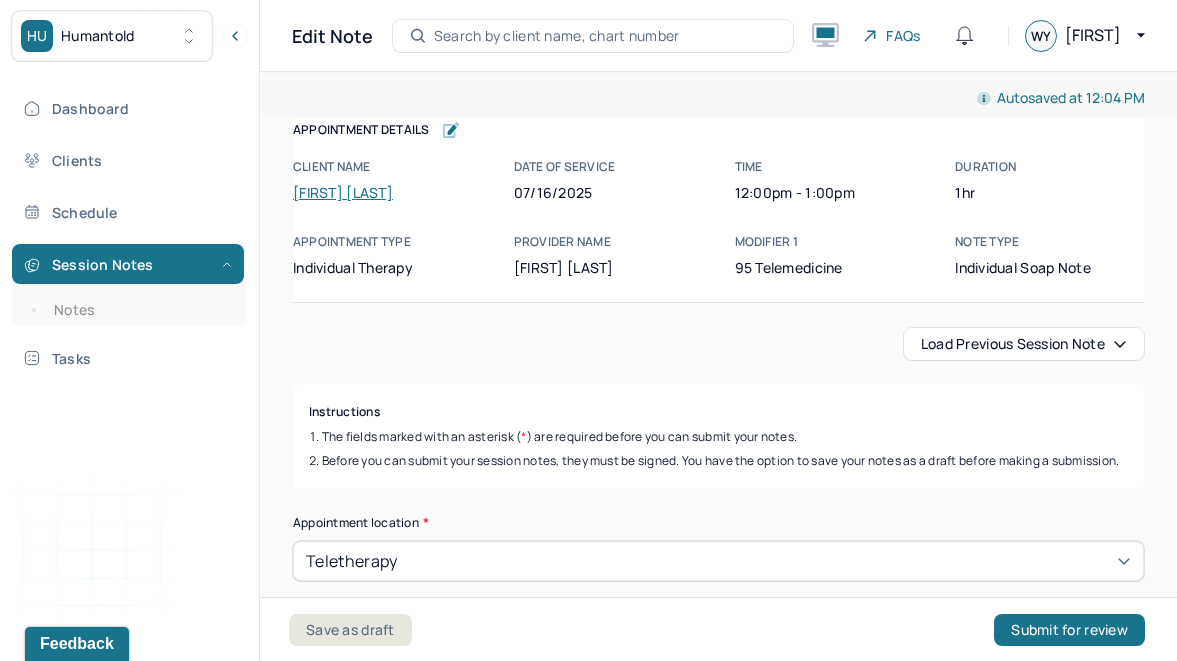 click on "Save as draft     Submit for review" at bounding box center [717, 629] 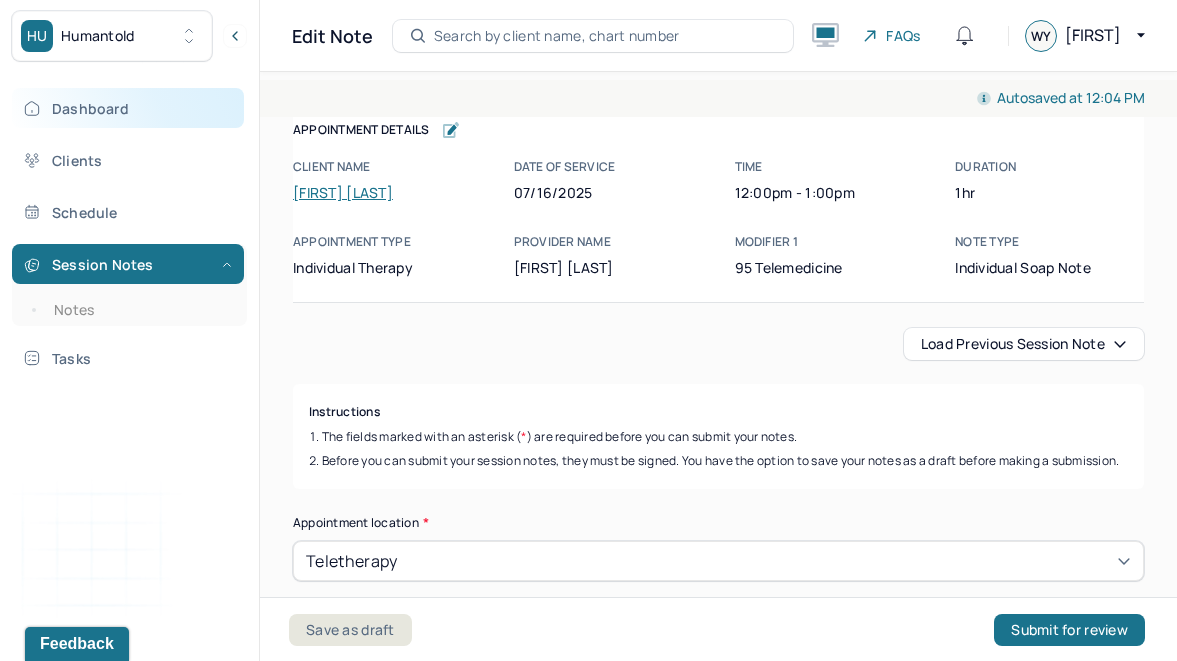 click on "Dashboard" at bounding box center (128, 108) 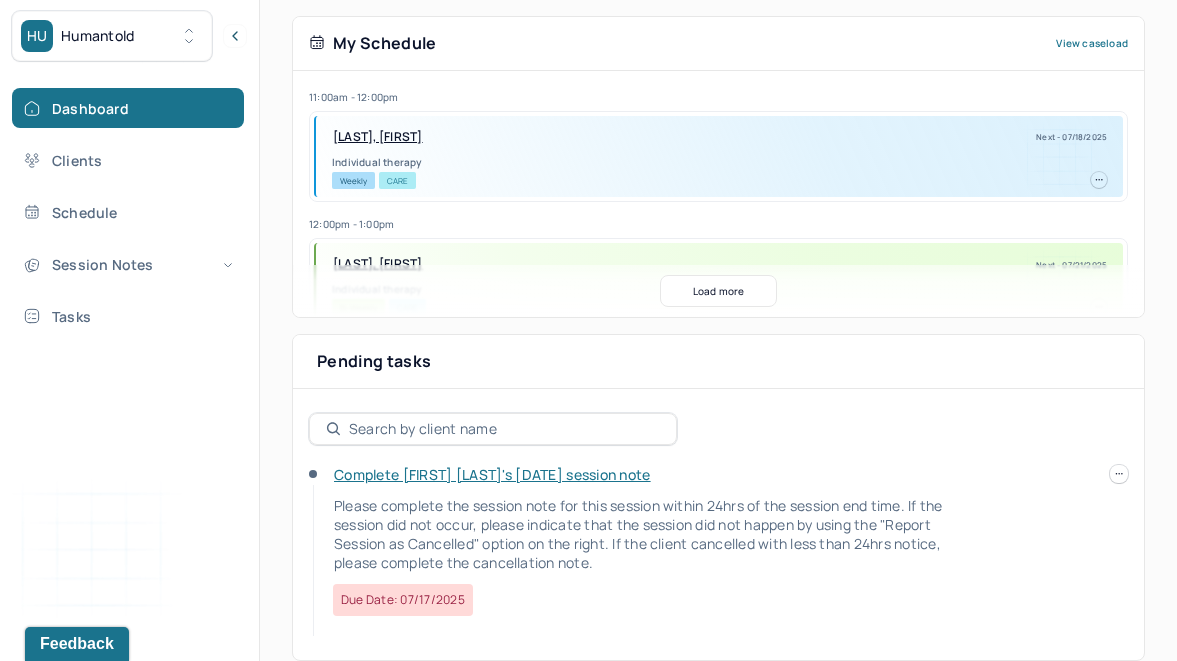 scroll, scrollTop: 428, scrollLeft: 0, axis: vertical 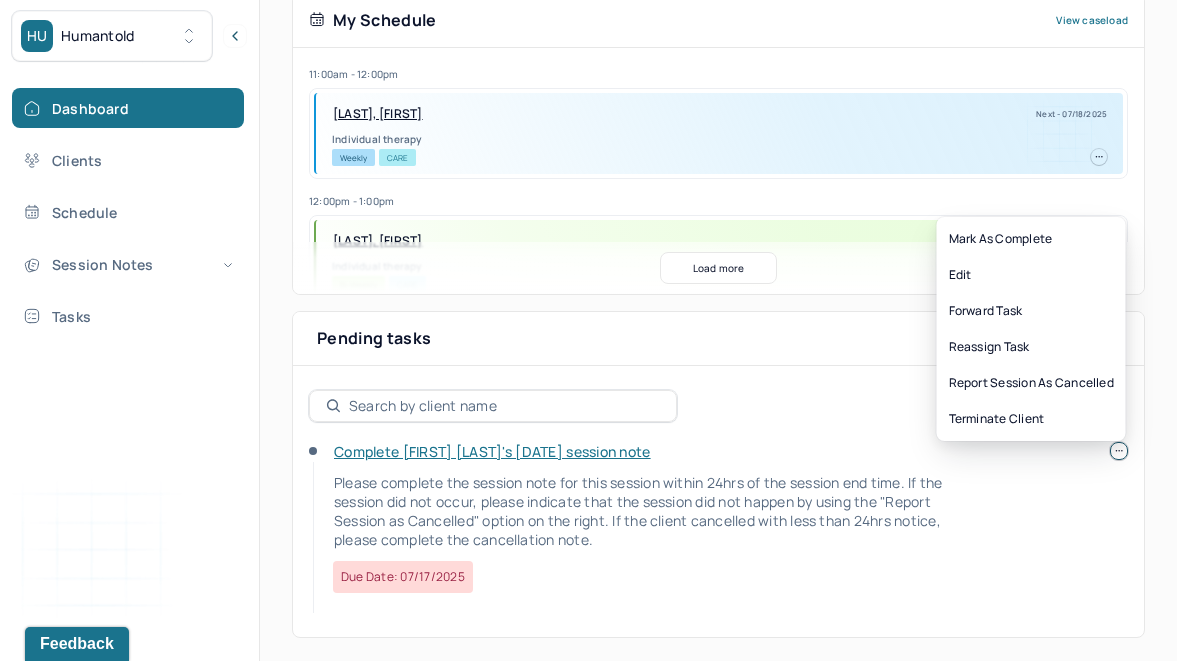 click at bounding box center [1119, 451] 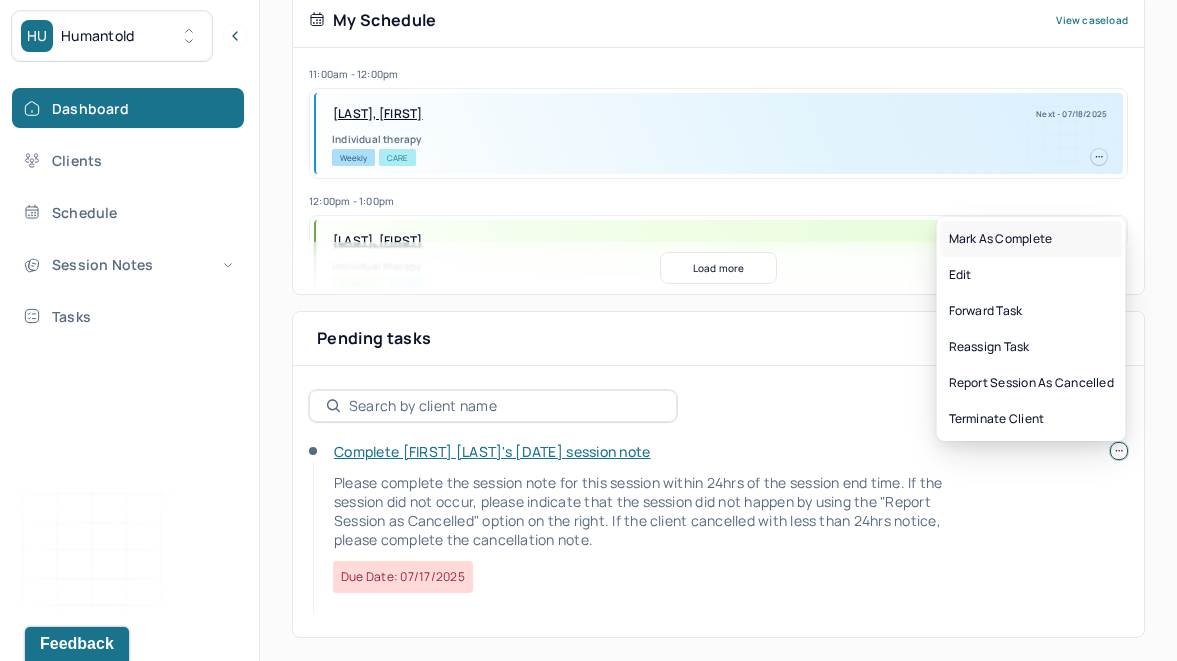 click on "Mark as complete" at bounding box center [1031, 239] 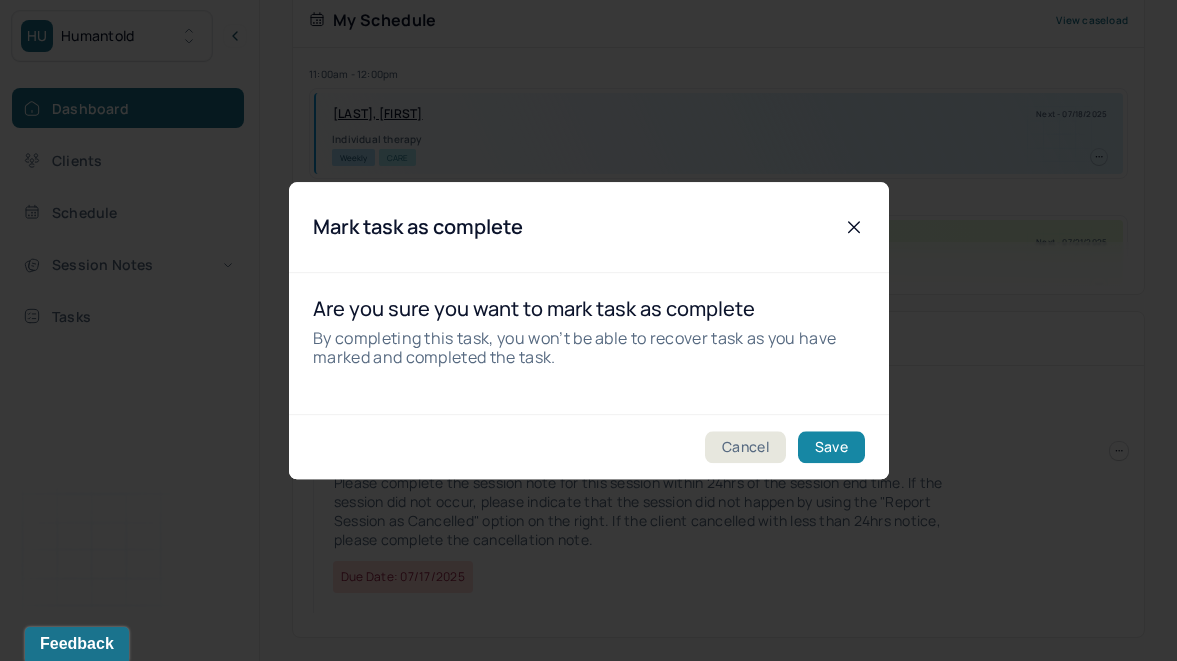 click on "Save" at bounding box center [830, 447] 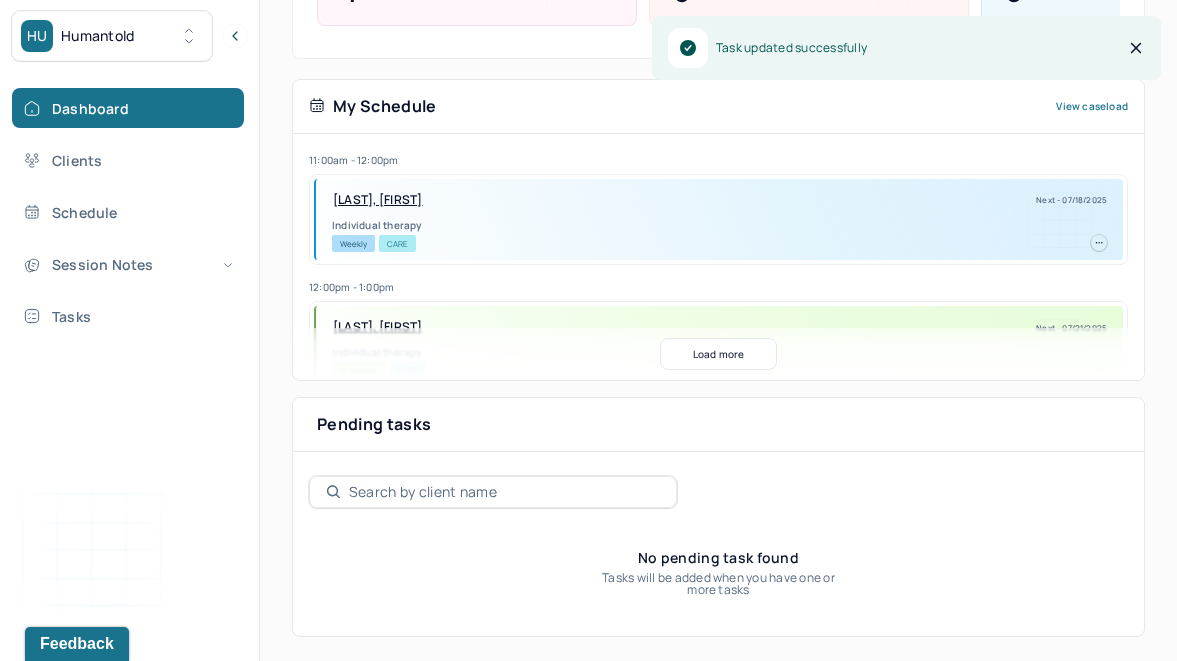 scroll, scrollTop: 341, scrollLeft: 0, axis: vertical 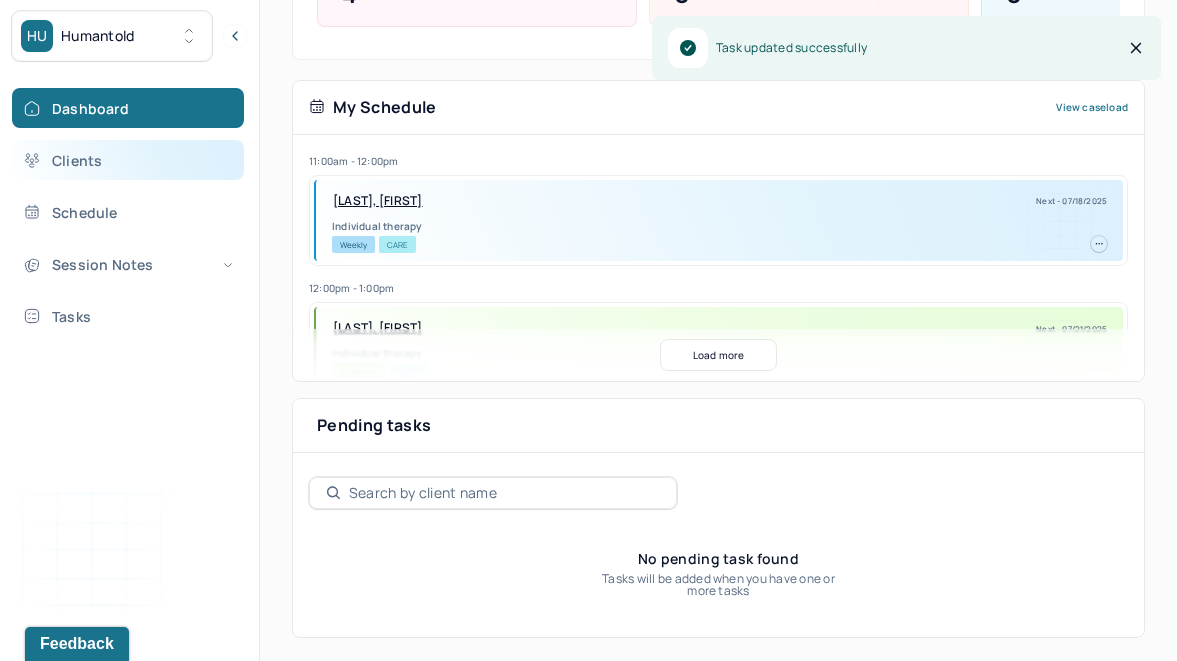 click on "Clients" at bounding box center (128, 160) 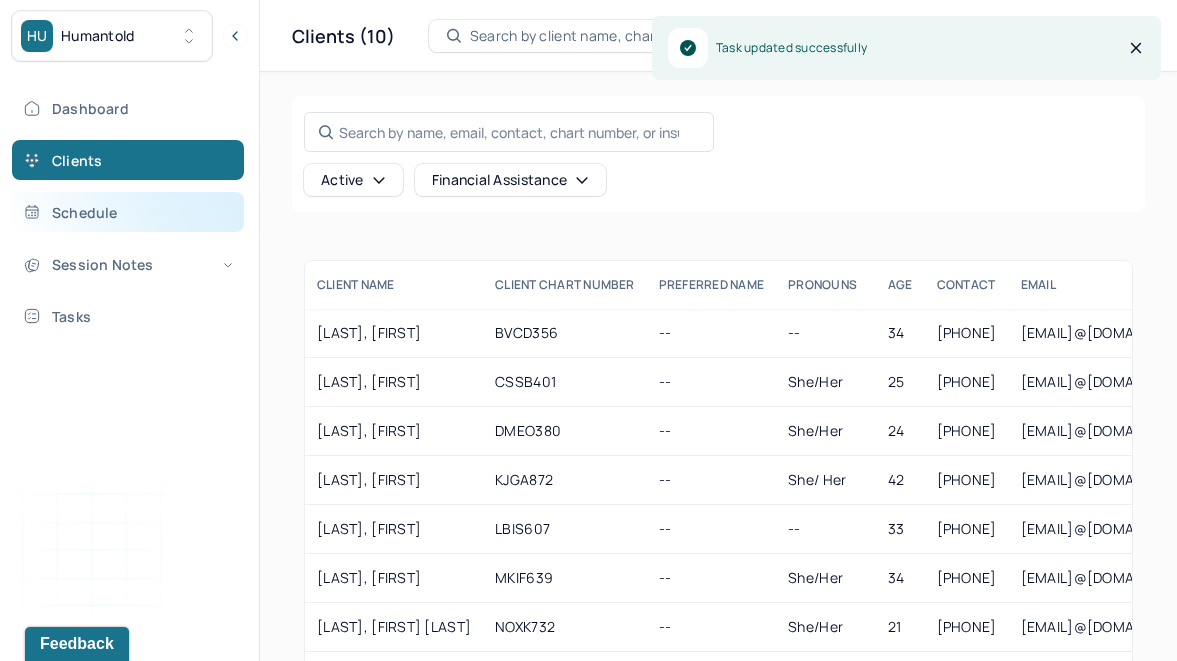 click on "Schedule" at bounding box center [128, 212] 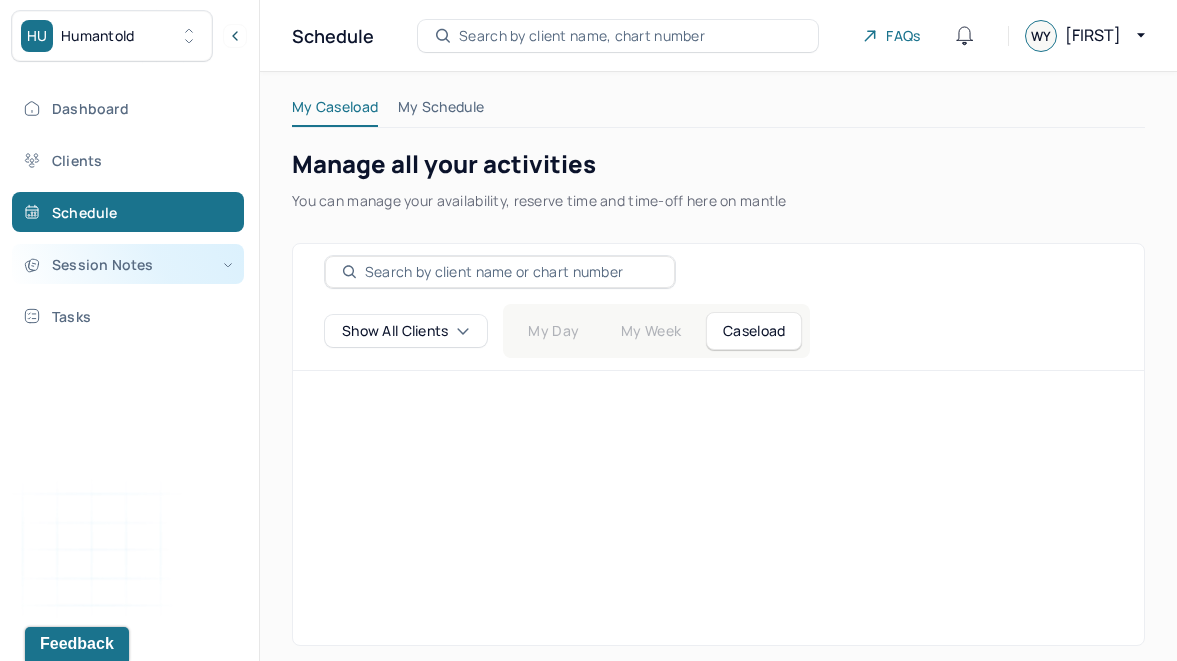 click on "Session Notes" at bounding box center (128, 264) 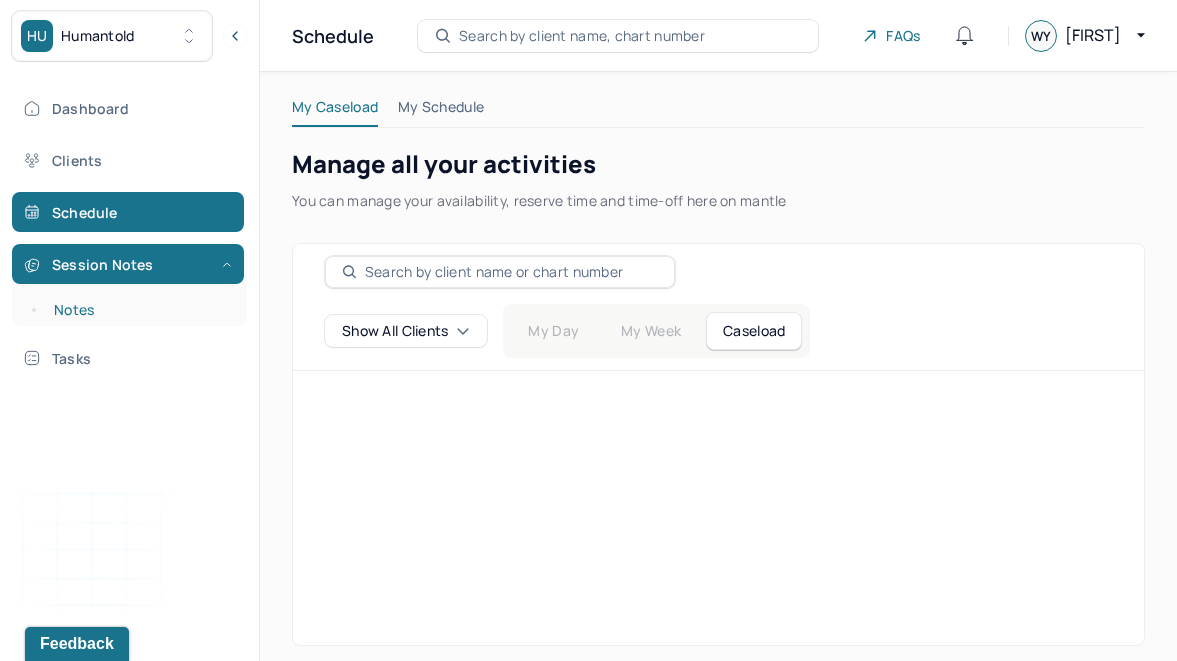click on "Notes" at bounding box center (139, 310) 